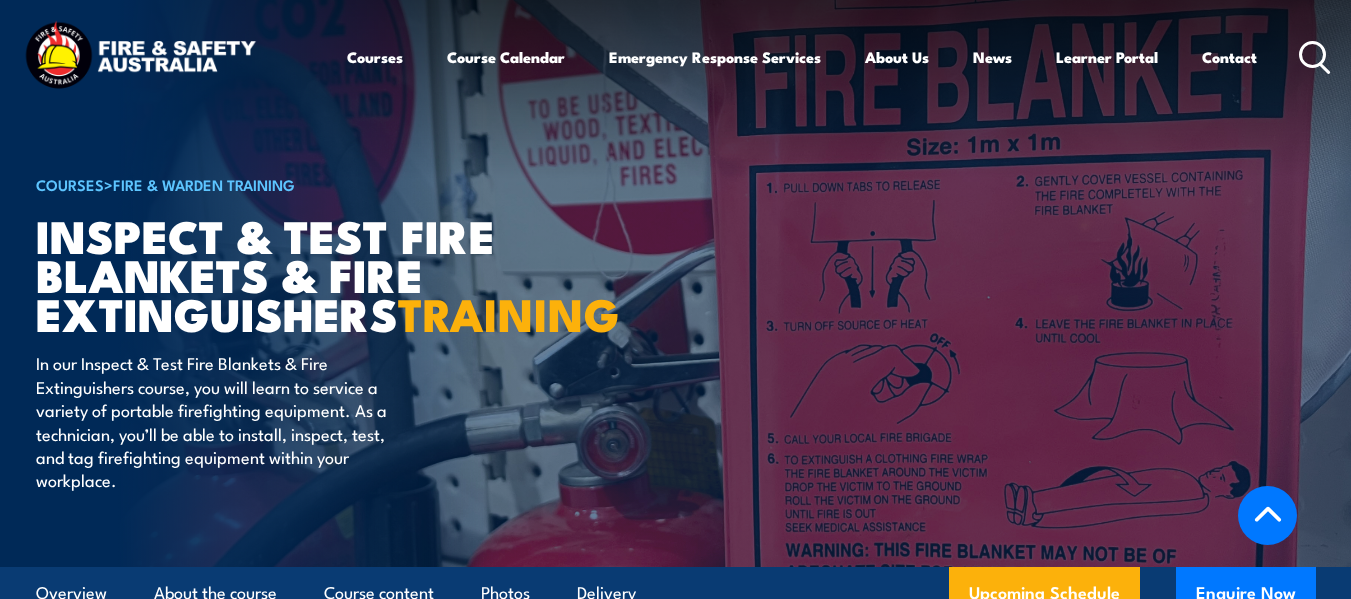 scroll, scrollTop: 3584, scrollLeft: 0, axis: vertical 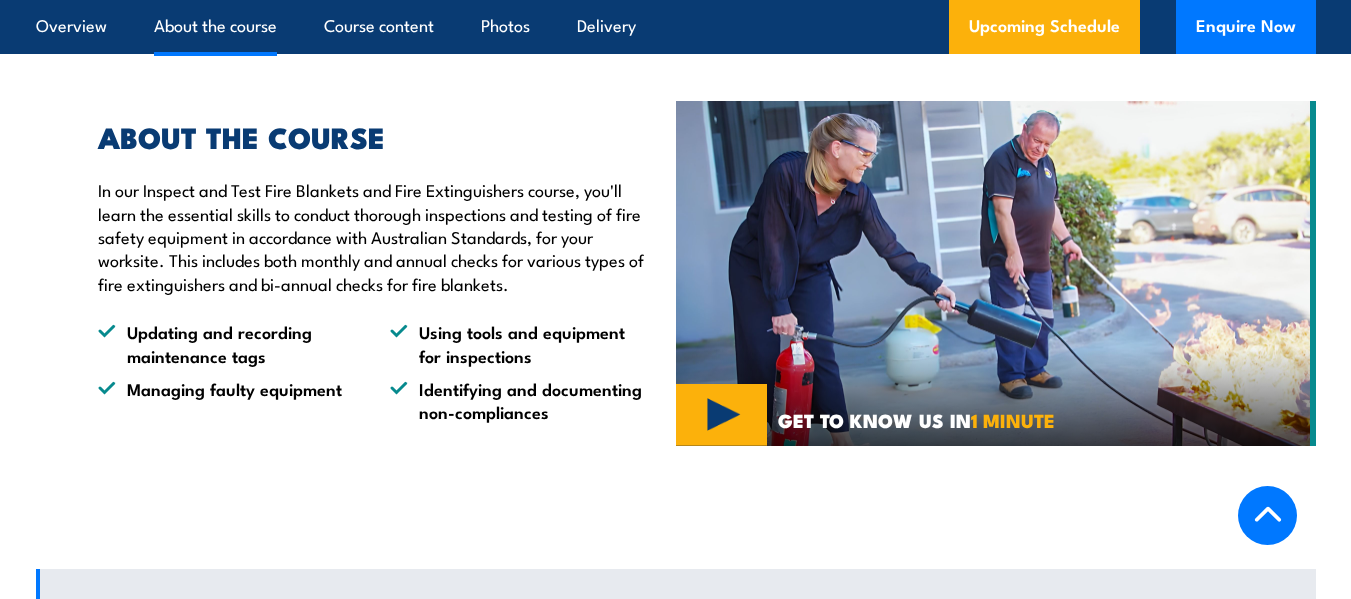 click on "COURSES
>  Fire & Warden Training
Inspect & Test Fire Blankets & Fire Extinguishers  TRAINING
In our Inspect & Test Fire Blankets & Fire Extinguishers course, you will learn to service a variety of portable firefighting equipment. As a technician, you’ll be able to install, inspect, test, and tag firefighting equipment within your workplace.
Overview
About the course
Course content
Photos
Delivery
Upcoming Schedule
Enquire Now
8 hours" at bounding box center [675, 1484] 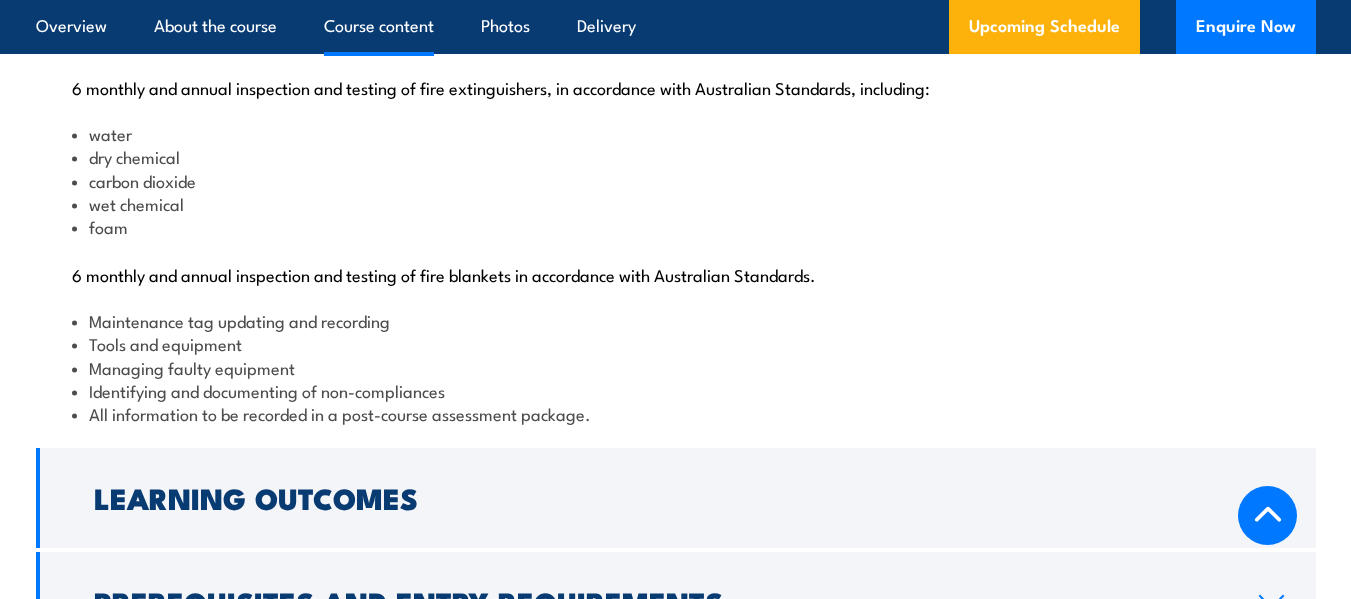 scroll, scrollTop: 2043, scrollLeft: 0, axis: vertical 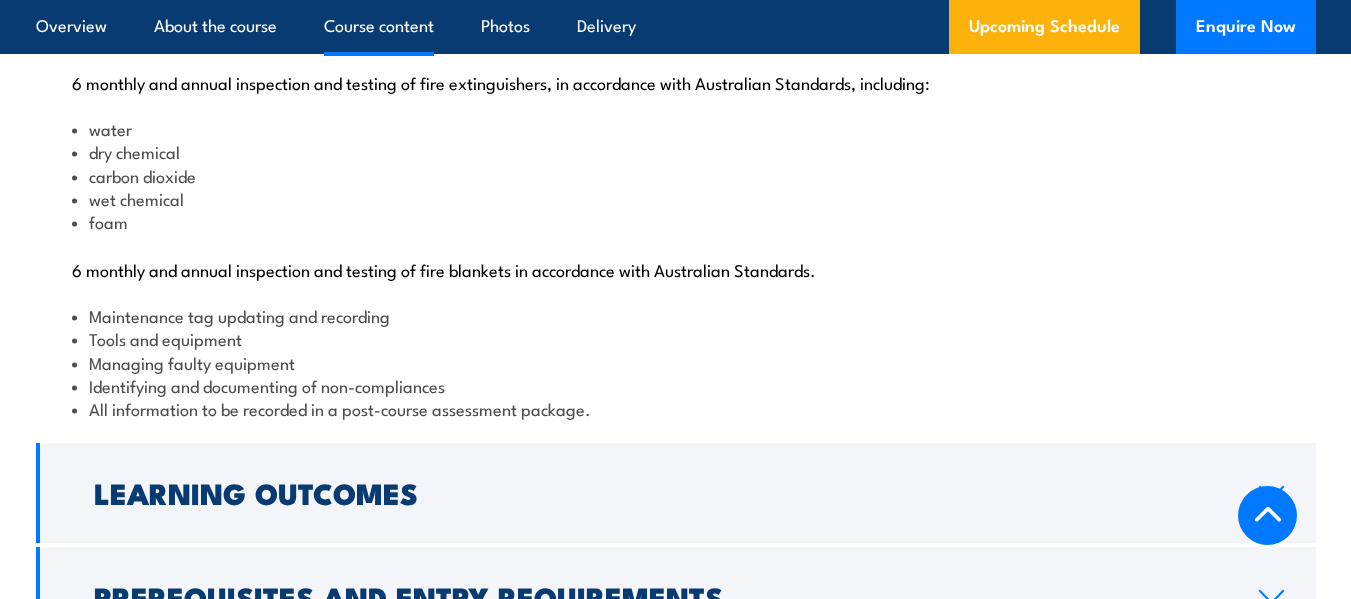 click on "6 monthly and annual inspection and testing of fire blankets in accordance with Australian Standards." at bounding box center [676, 269] 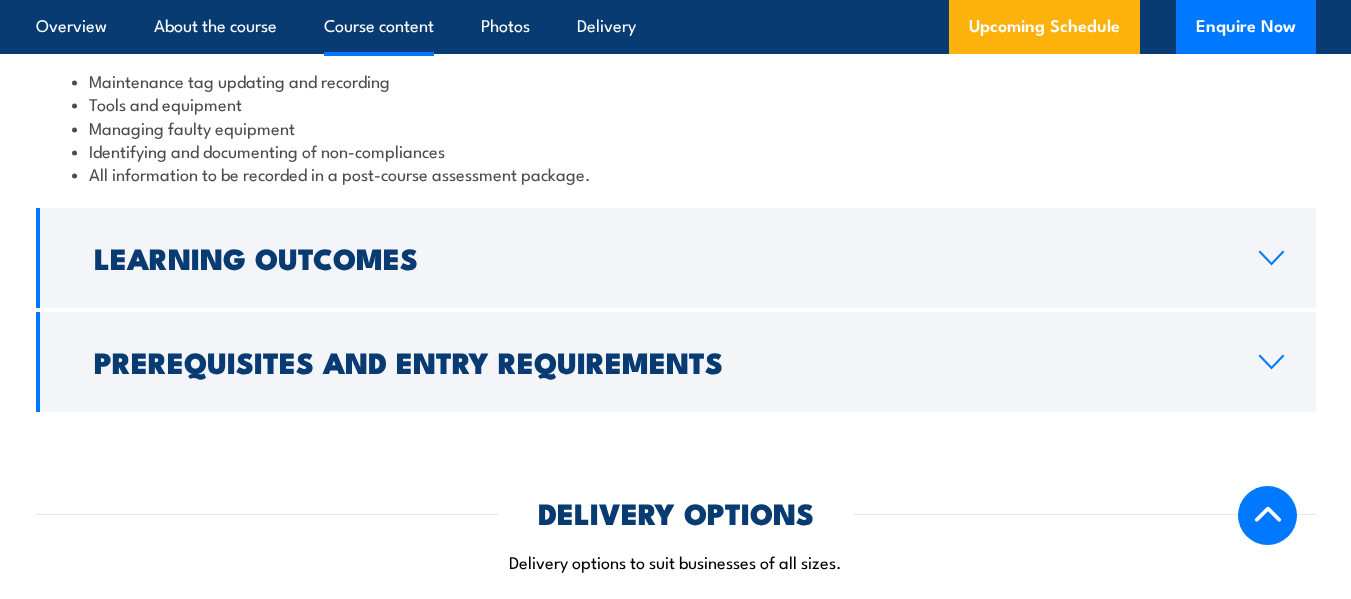 scroll, scrollTop: 2283, scrollLeft: 0, axis: vertical 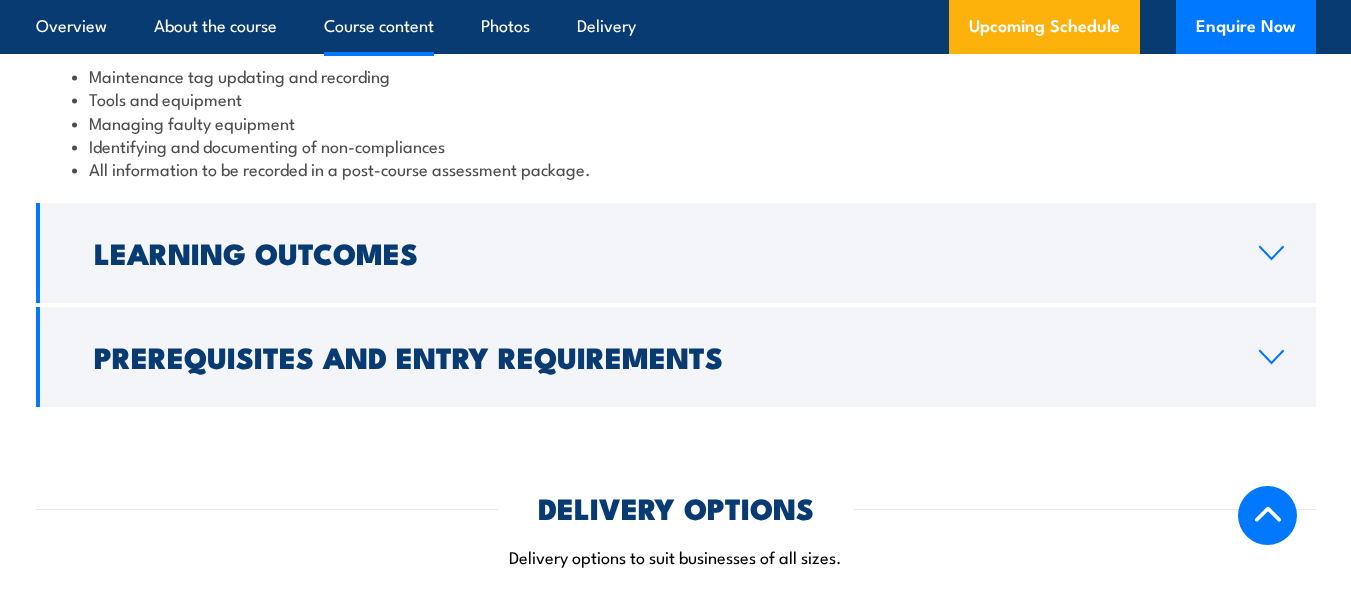 click on "Learning Outcomes" at bounding box center (660, 252) 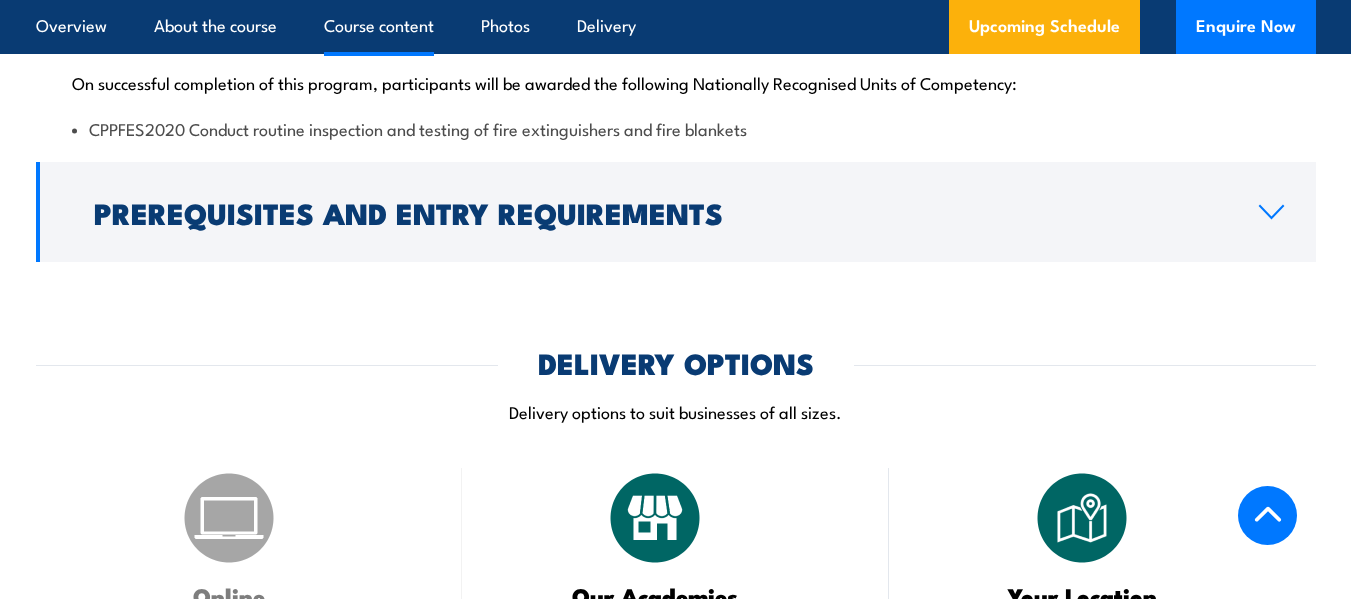 scroll, scrollTop: 2127, scrollLeft: 0, axis: vertical 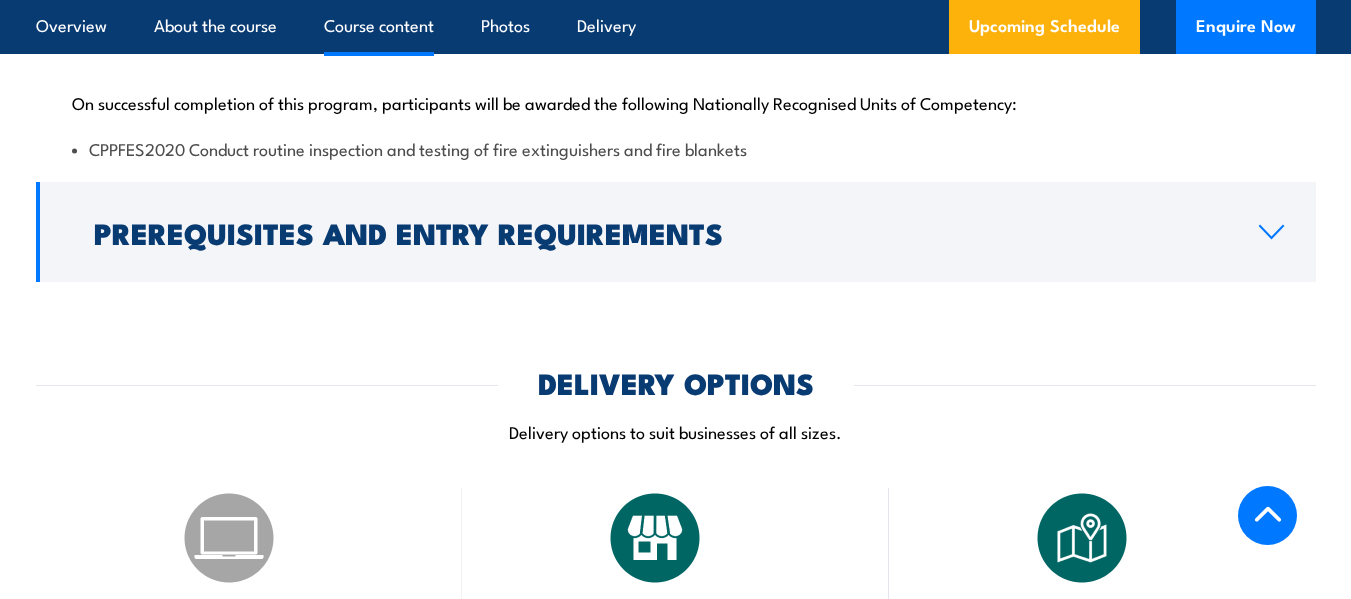 click on "Prerequisites and Entry Requirements" at bounding box center [676, 232] 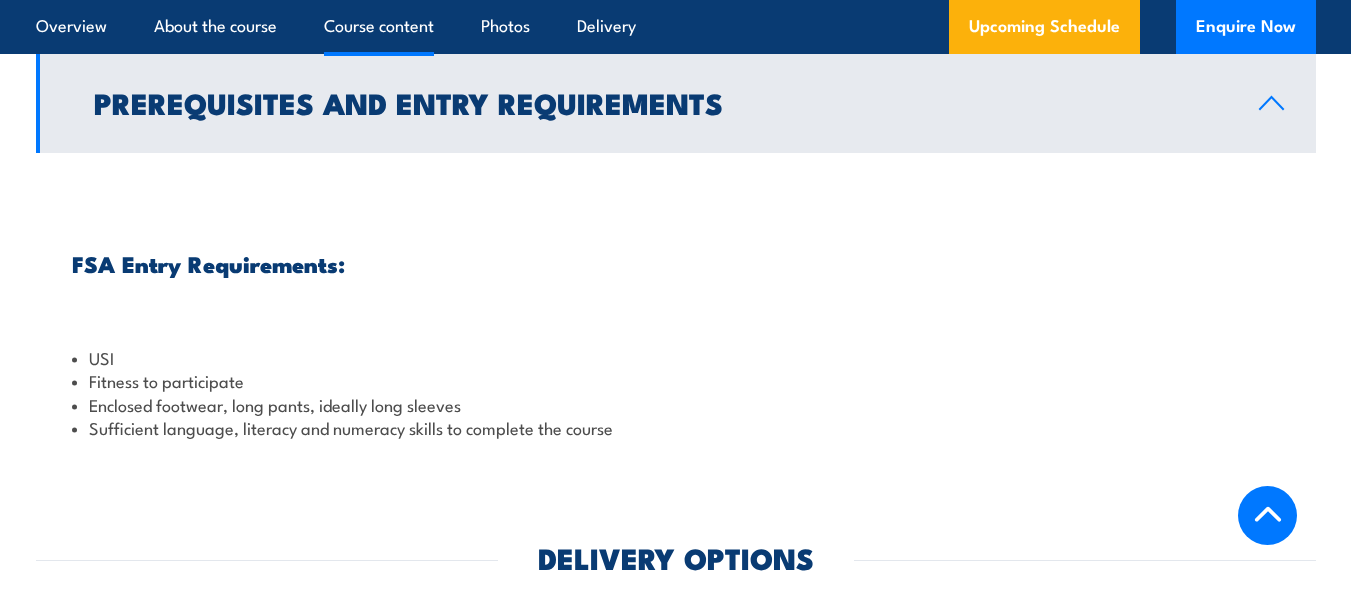 click on "COURSES
>  Fire & Warden Training
Inspect & Test Fire Blankets & Fire Extinguishers  TRAINING
In our Inspect & Test Fire Blankets & Fire Extinguishers course, you will learn to service a variety of portable firefighting equipment. As a technician, you’ll be able to install, inspect, test, and tag firefighting equipment within your workplace.
Overview
About the course
Course content
Photos
Delivery
Upcoming Schedule
Enquire Now
8 hours" at bounding box center (675, 708) 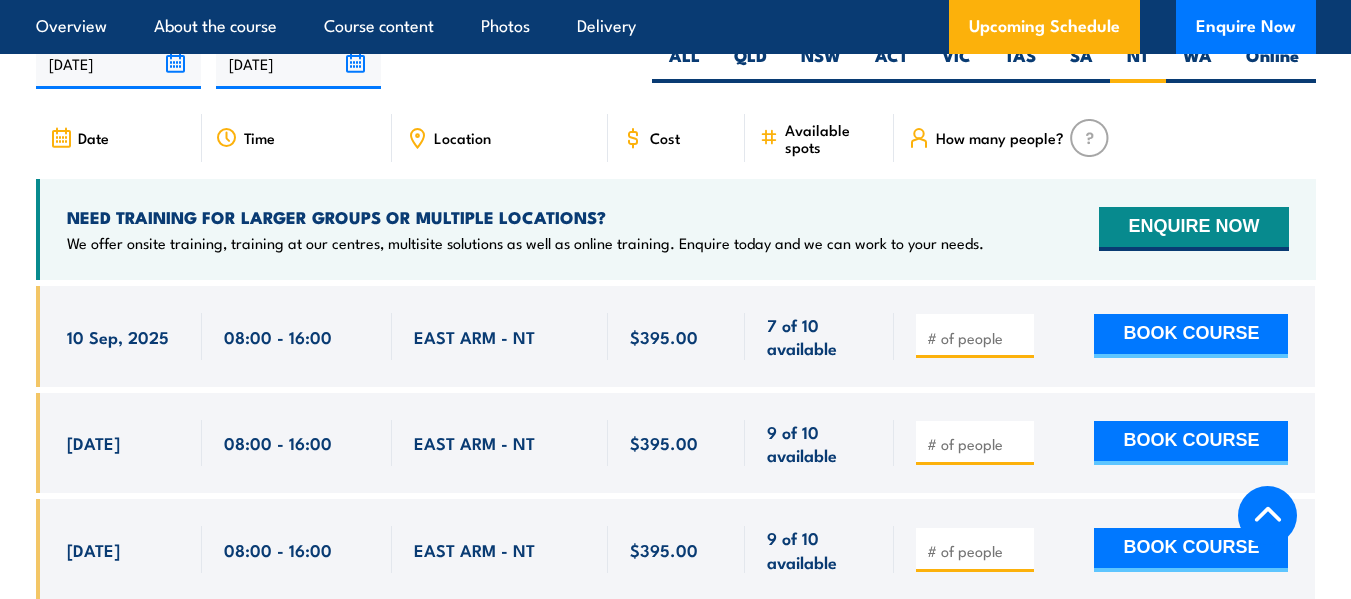 scroll, scrollTop: 3487, scrollLeft: 0, axis: vertical 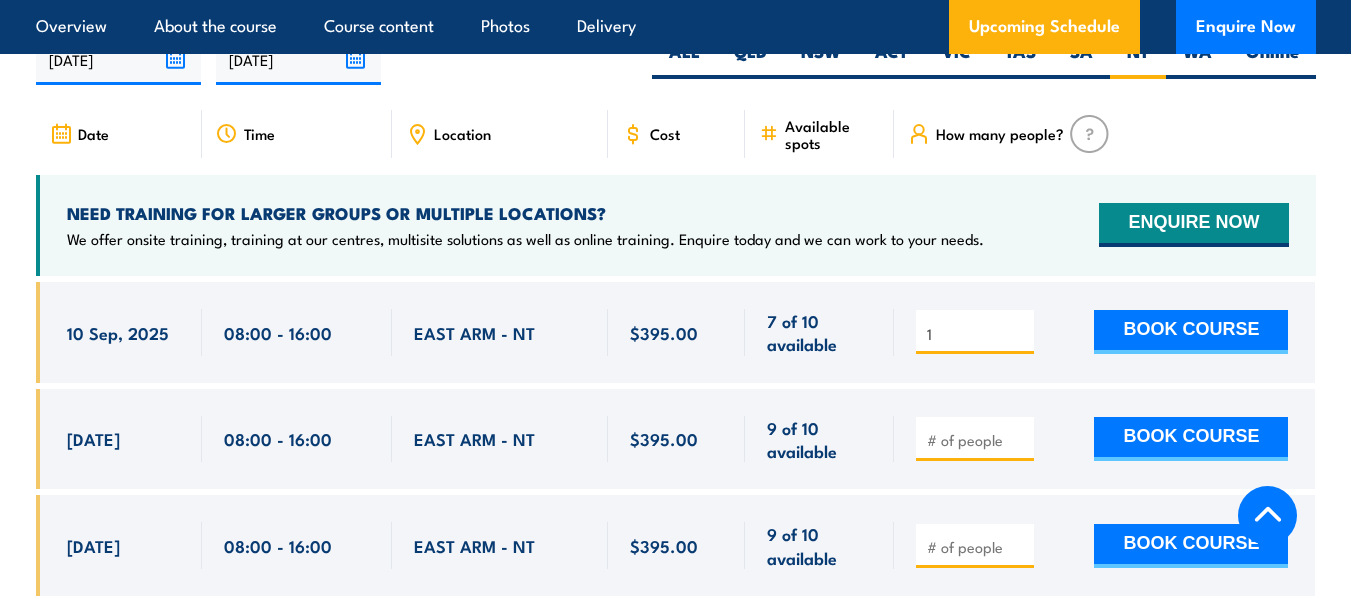 type on "1" 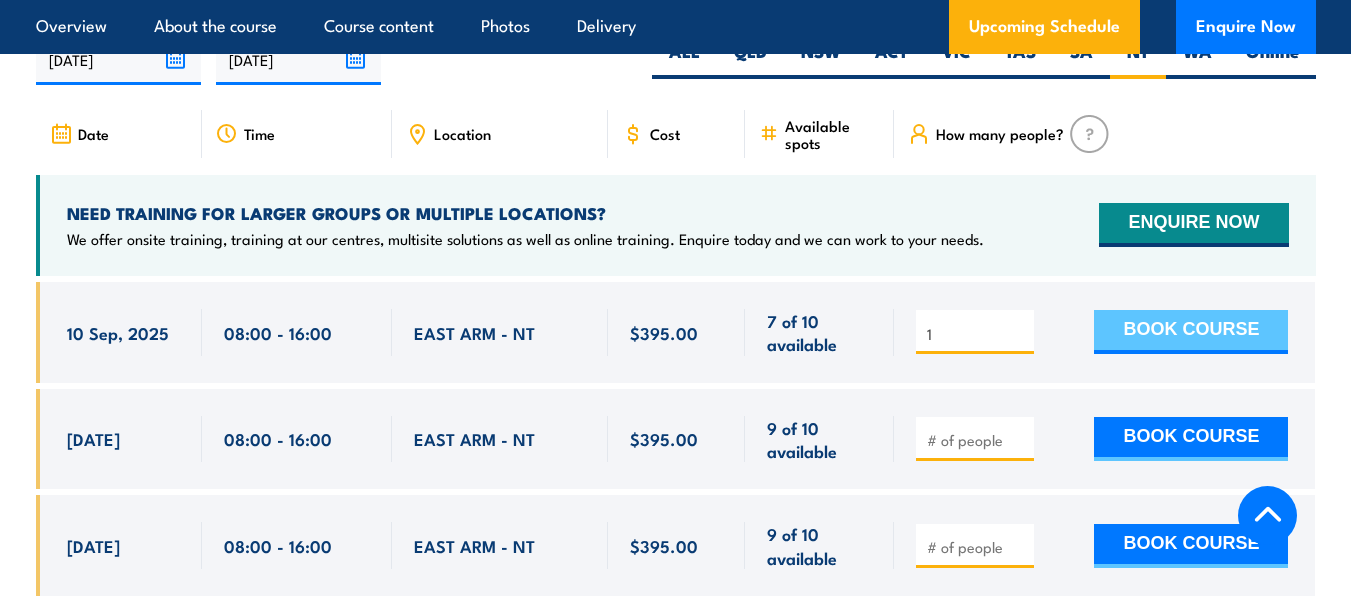 click on "BOOK COURSE" at bounding box center (1191, 332) 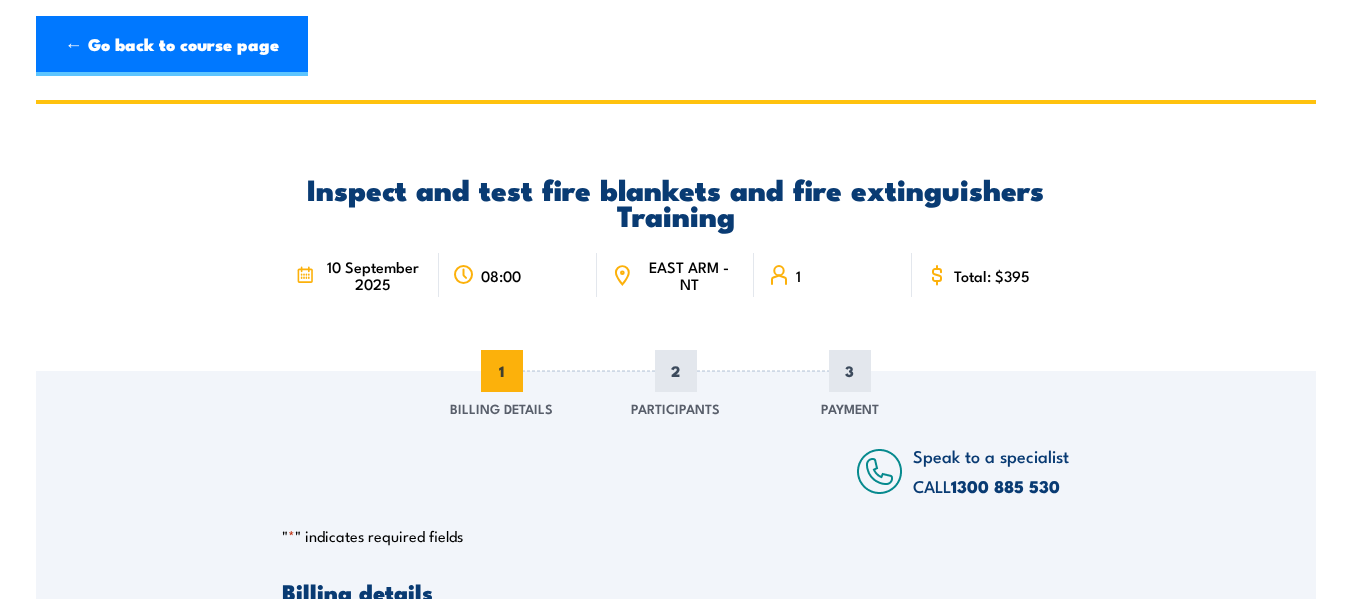scroll, scrollTop: 0, scrollLeft: 0, axis: both 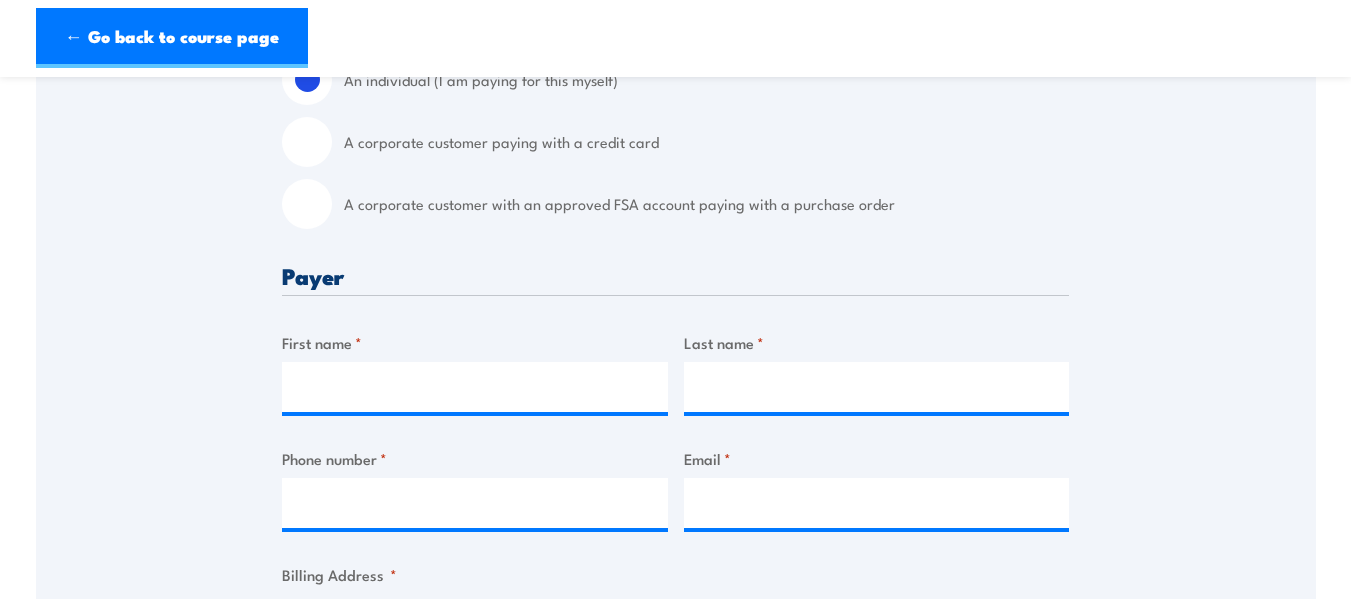click on "A corporate customer paying with a credit card" at bounding box center (307, 142) 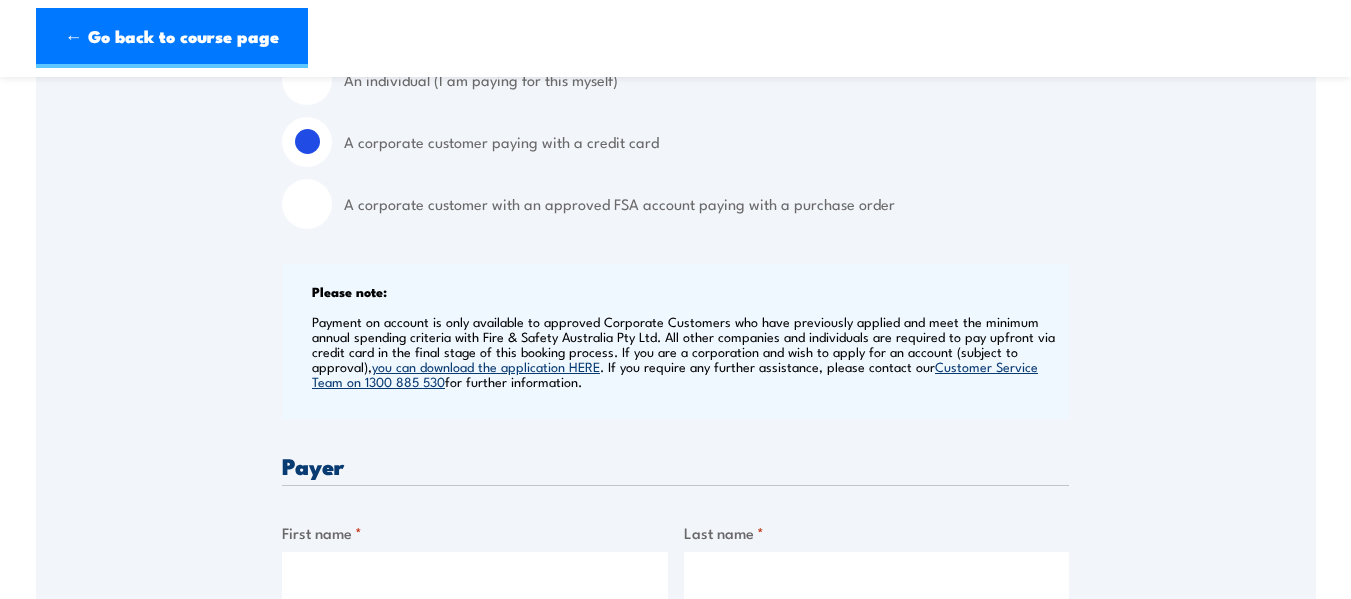 click on "An individual (I am paying for this myself)" at bounding box center (307, 80) 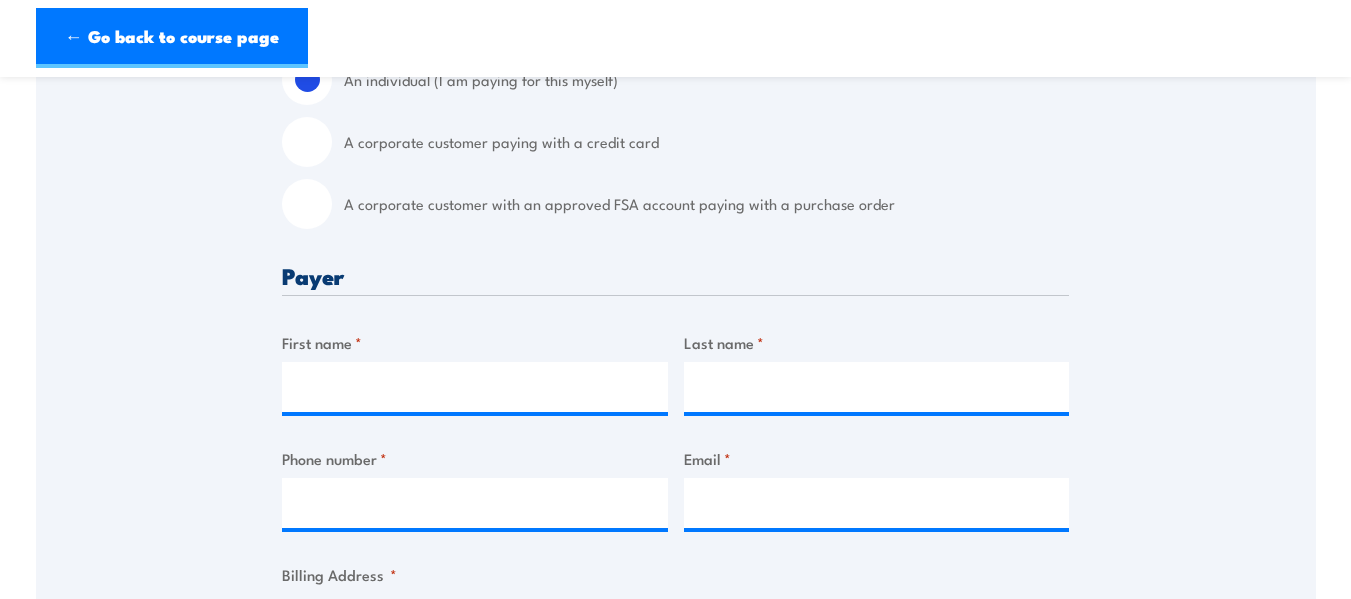 click on "Speak to a specialist
CALL  1300 885 530
CALL  1300 885 530
" * " indicates required fields
1 Billing Details 2 Participants 3 Payment
Billing details I am enroling as: *
An individual (I am paying for this myself)
A corporate customer paying with a credit card
*" at bounding box center (676, 655) 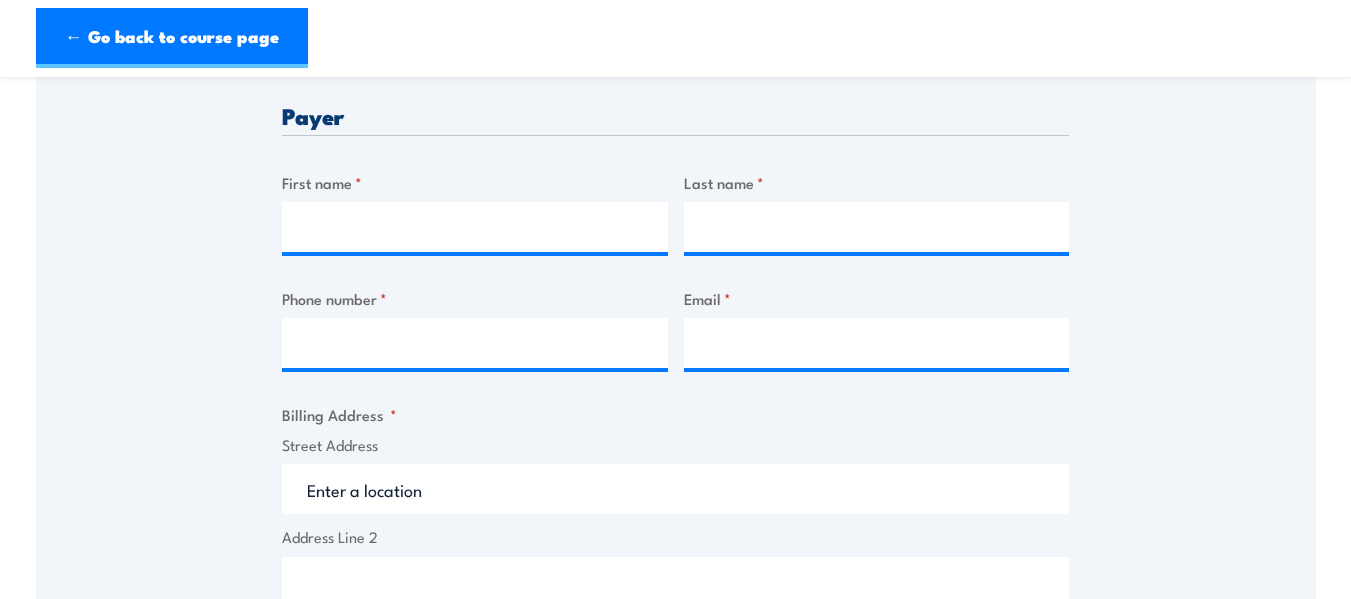 scroll, scrollTop: 747, scrollLeft: 0, axis: vertical 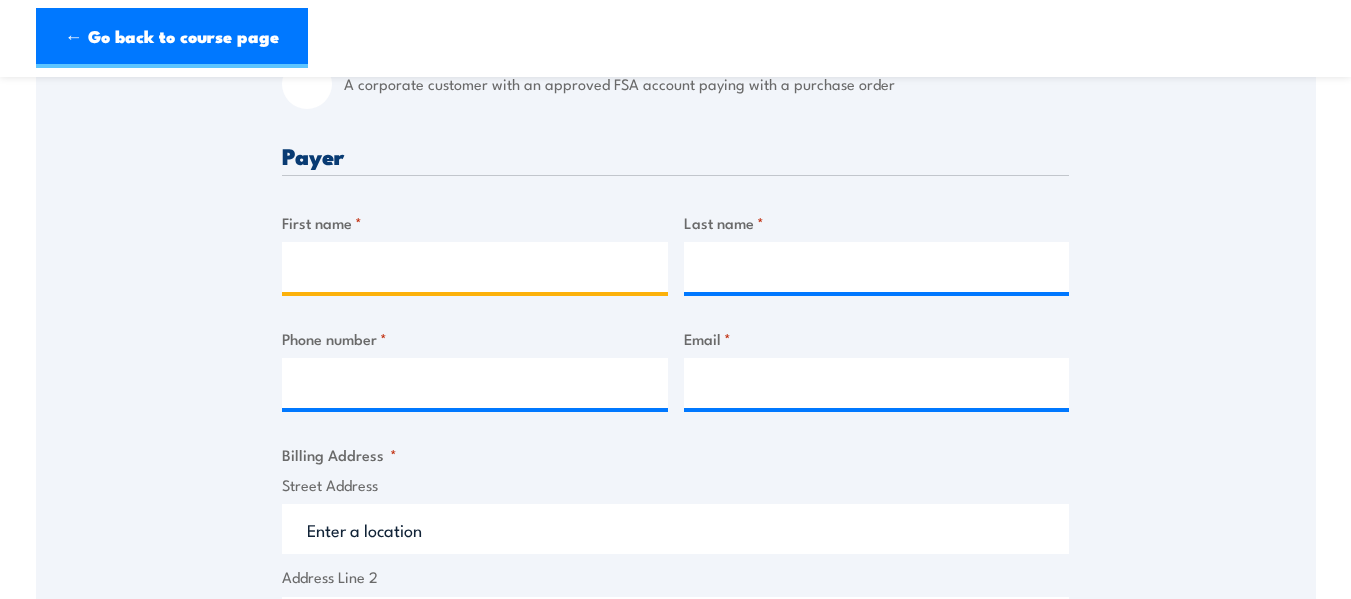 click on "First name *" at bounding box center [475, 267] 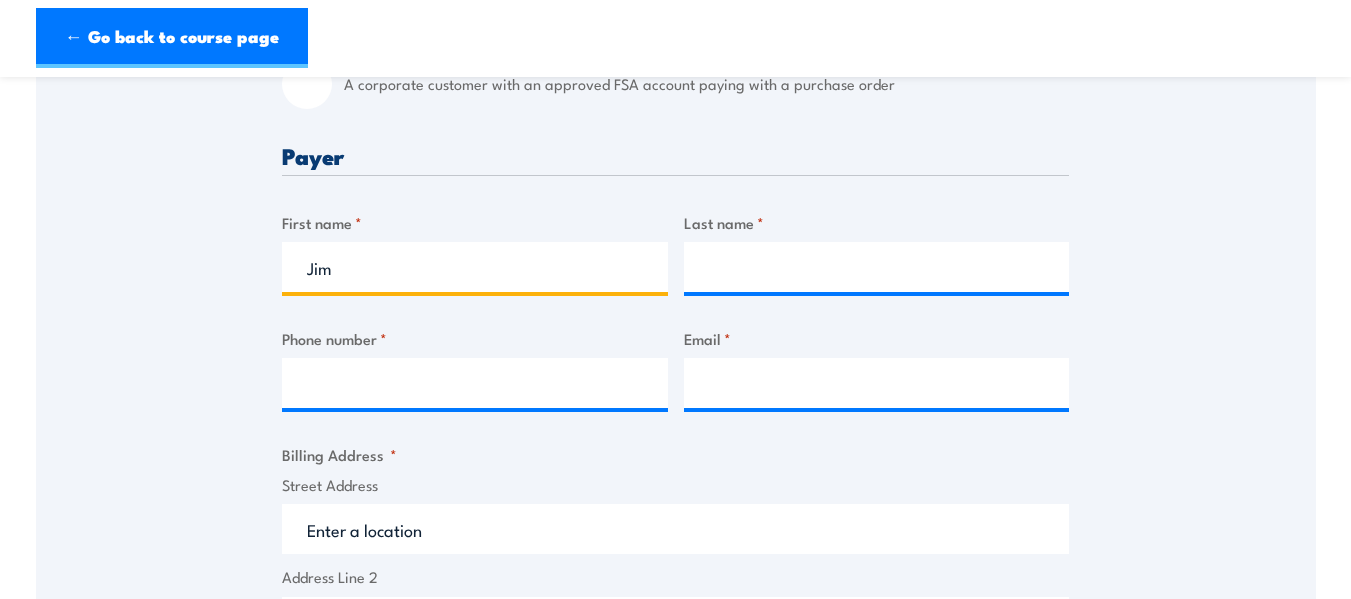 type on "Jim" 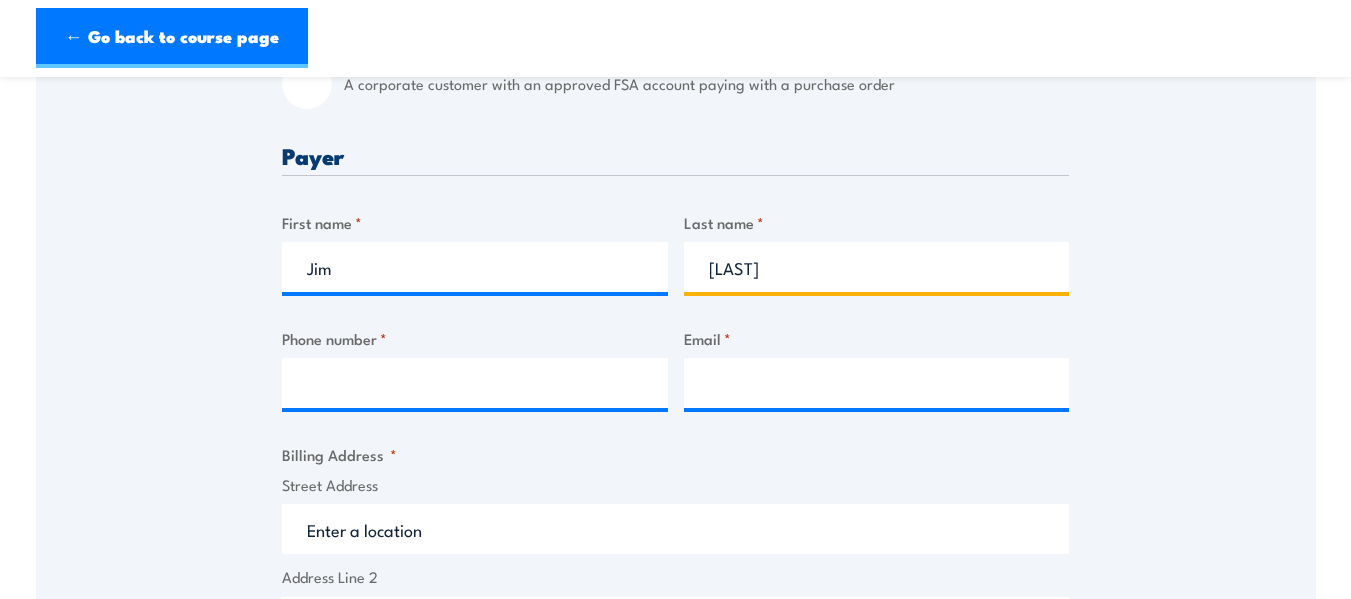 type on "[LAST]" 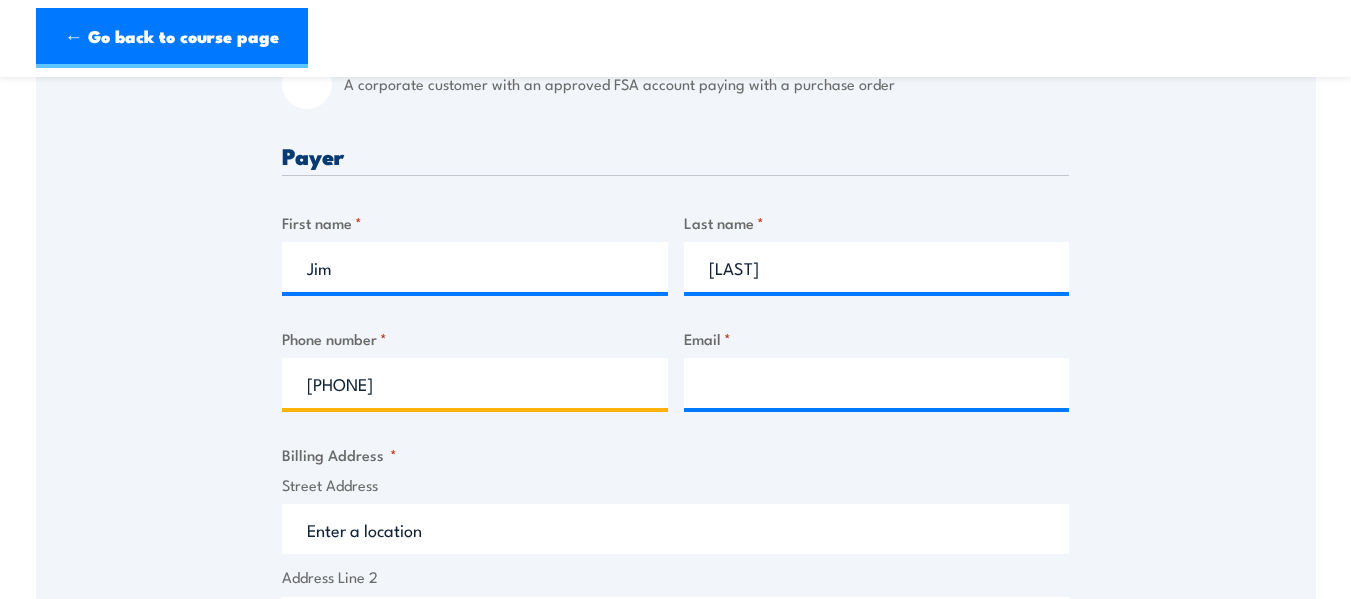 click on "[PHONE]" at bounding box center (475, 383) 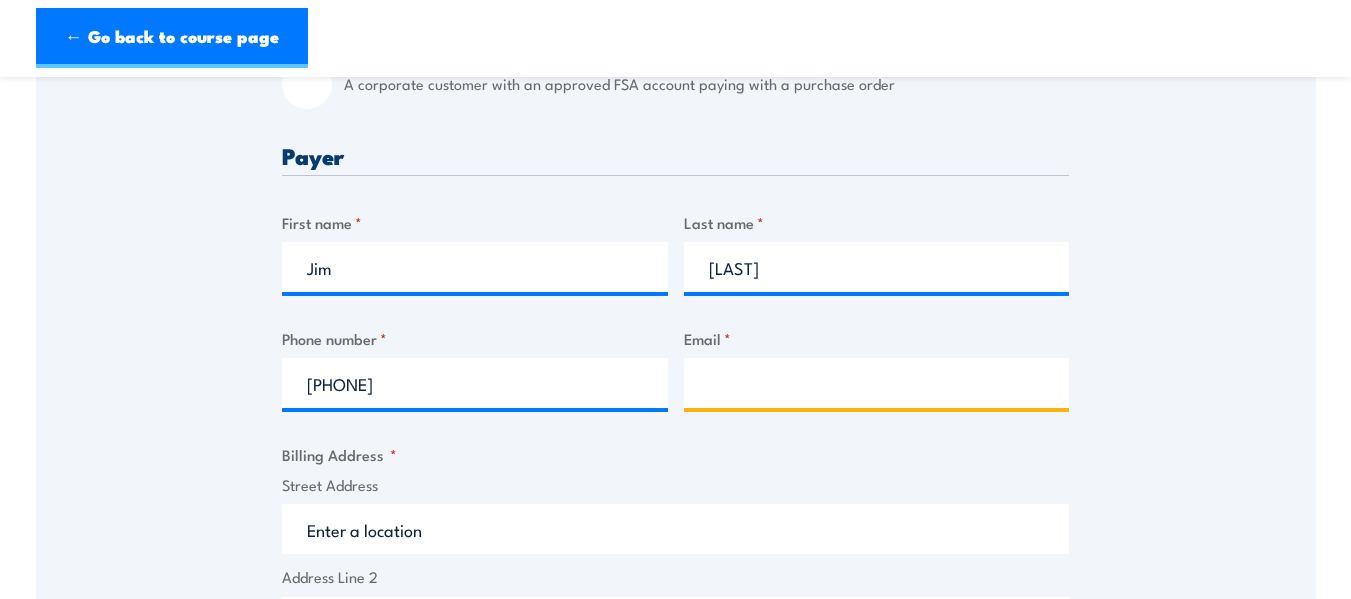 click on "Email *" at bounding box center [877, 383] 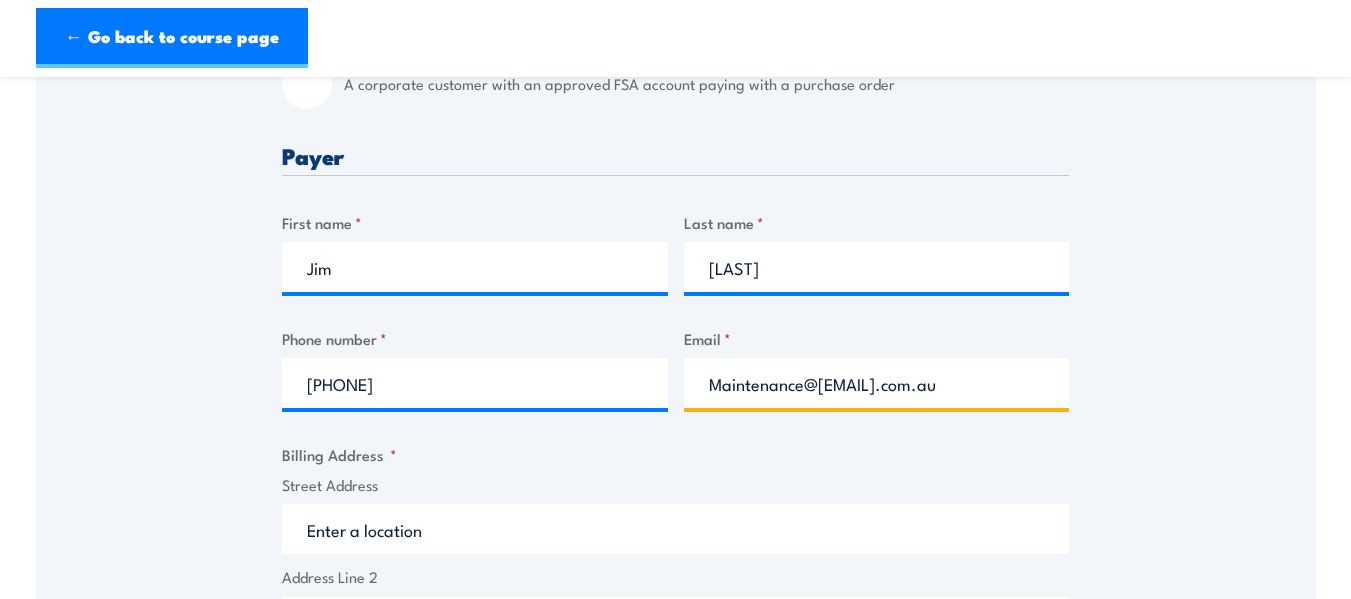 type on "Maintenance@[EMAIL].com.au" 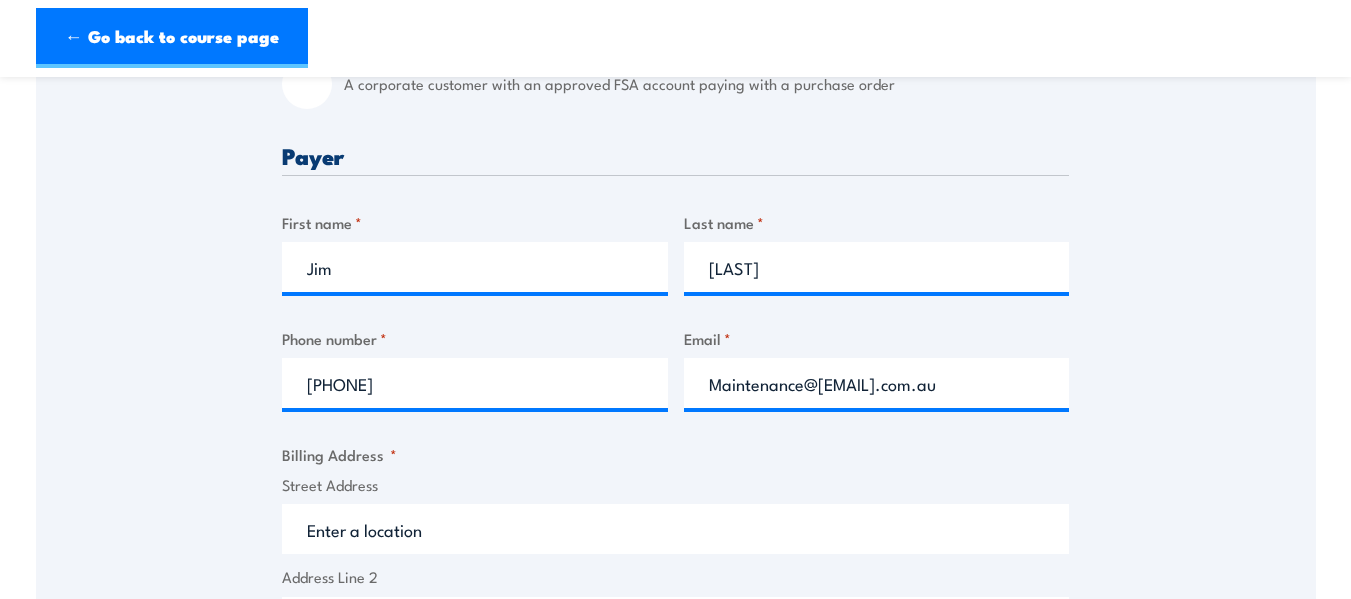 click on "Street Address" at bounding box center [675, 529] 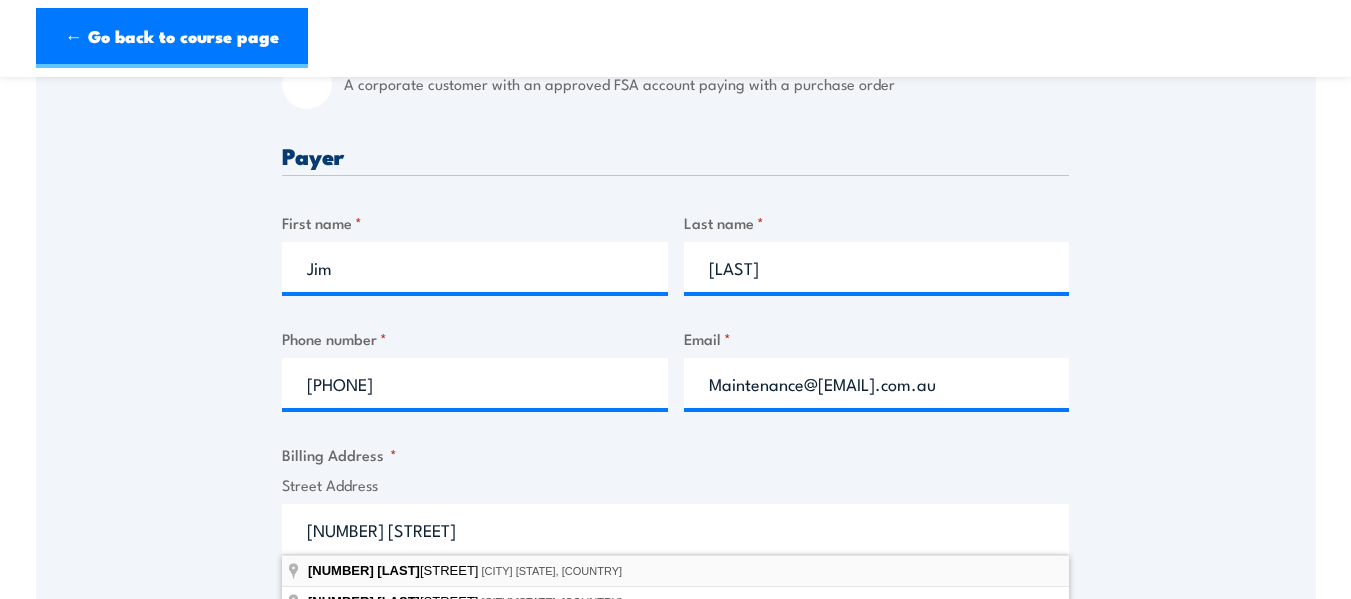 type on "[NUMBER] [STREET], [CITY] [STATE], [COUNTRY]" 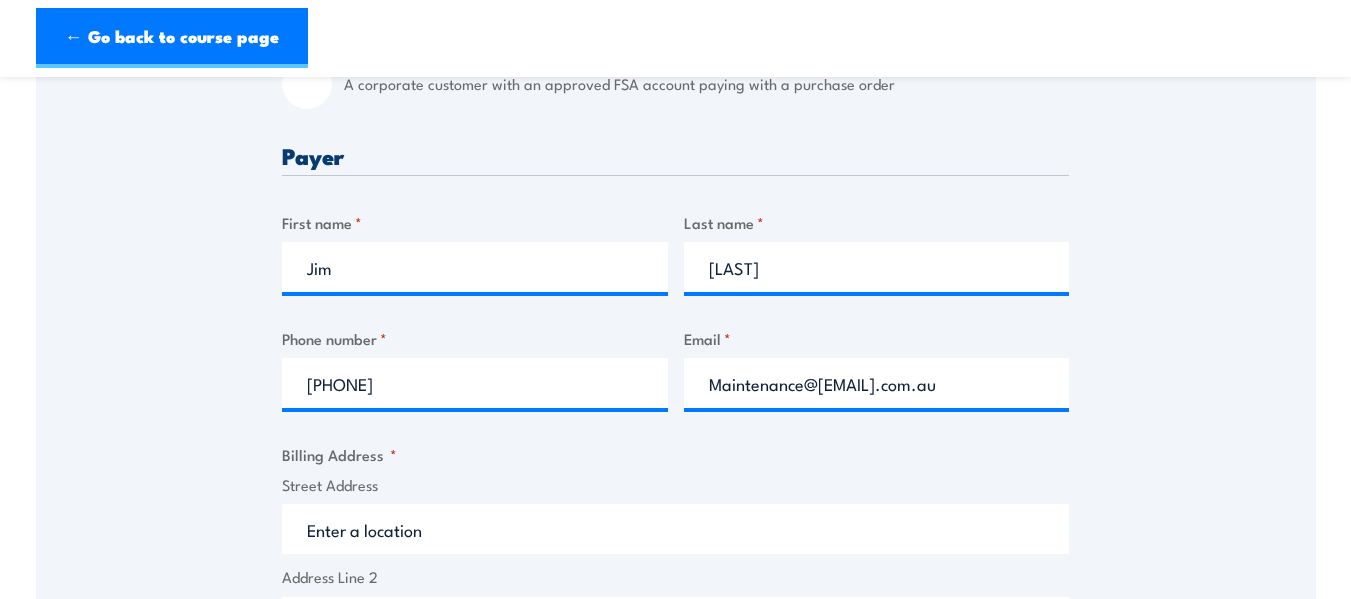 type on "[NUMBER] [STREET]" 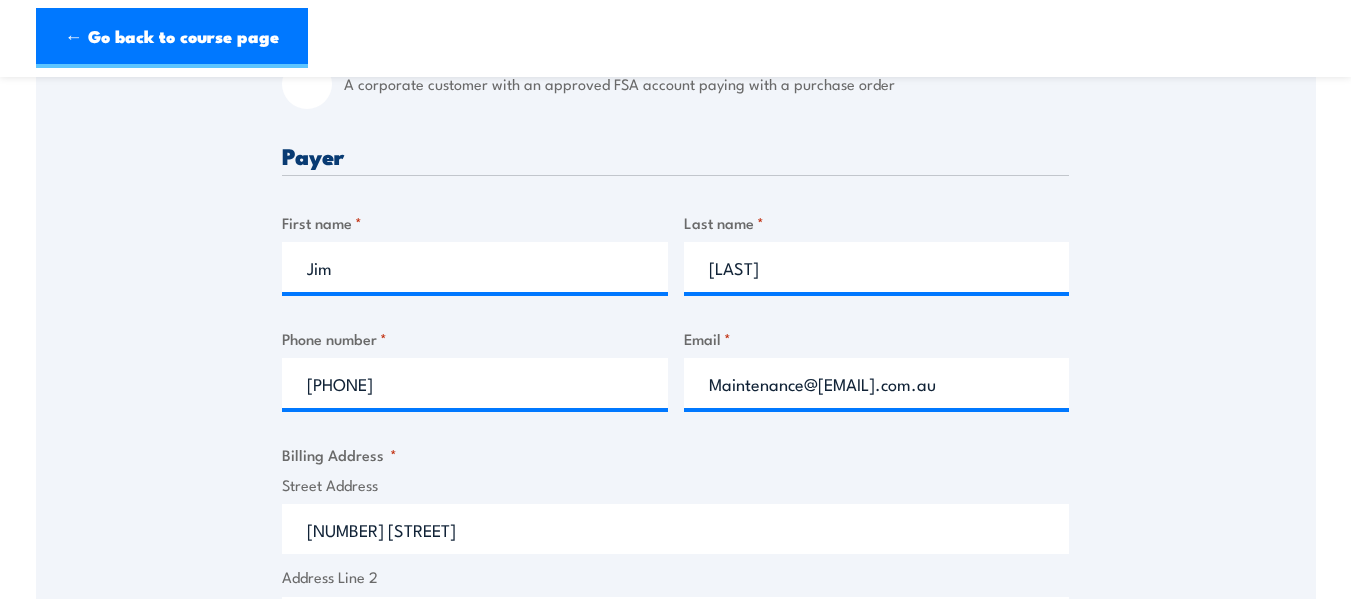 type on "[CITY]" 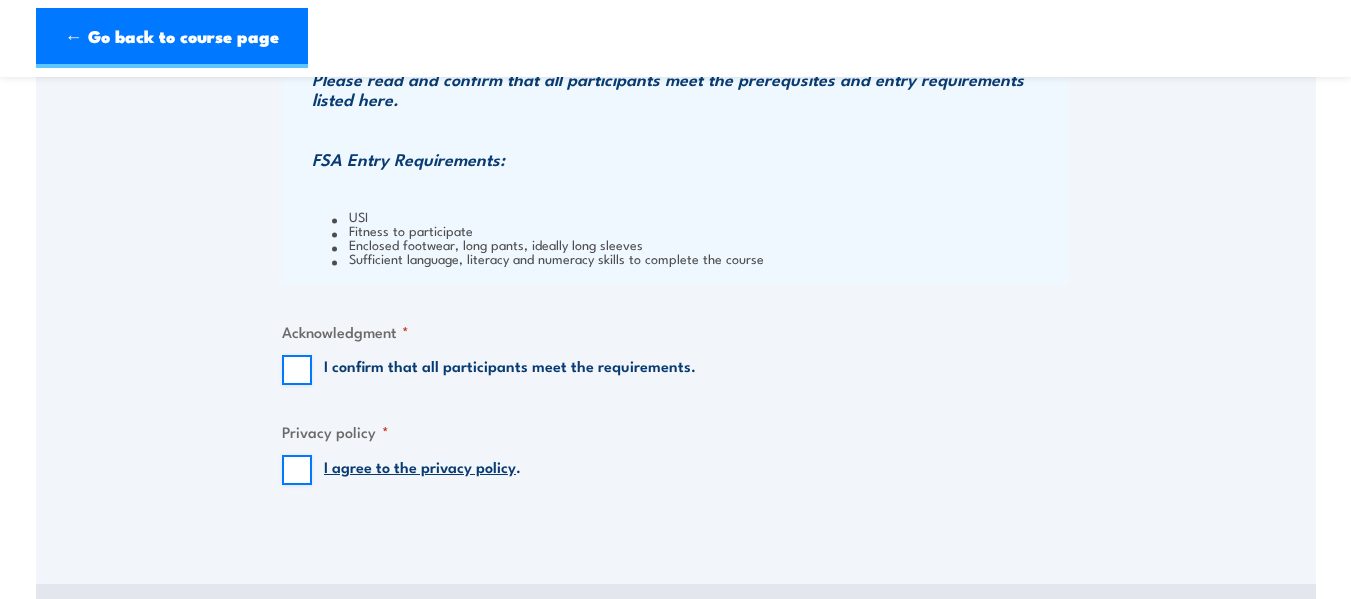 scroll, scrollTop: 1667, scrollLeft: 0, axis: vertical 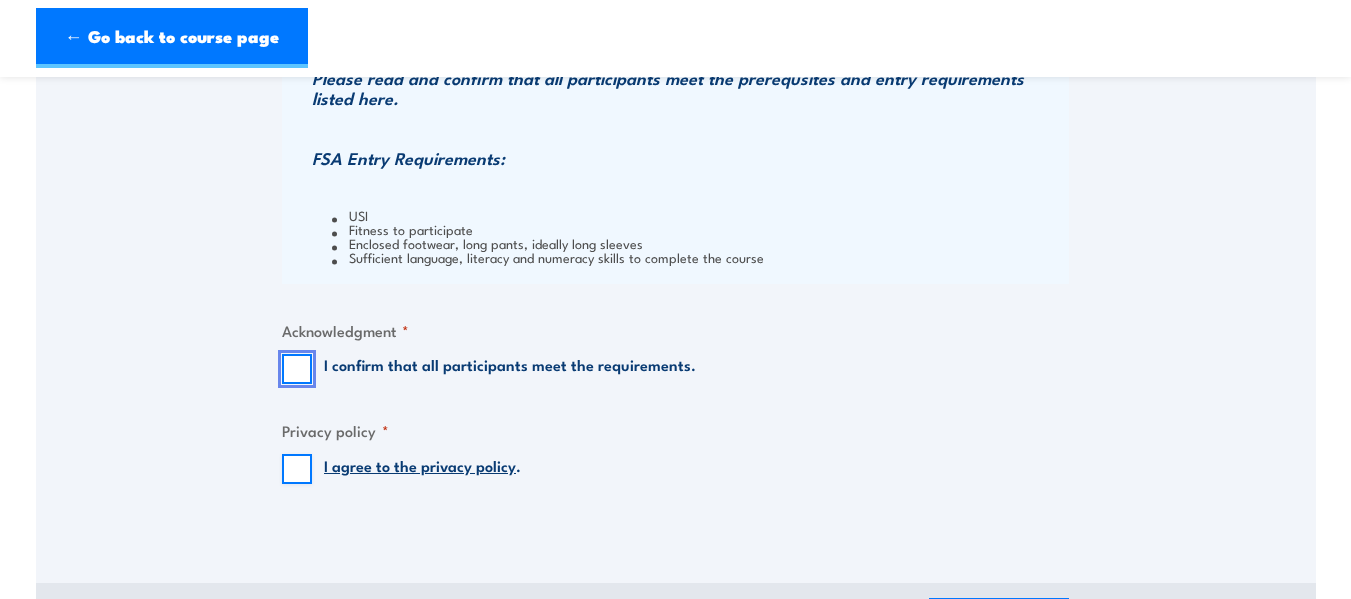 click on "I confirm that all participants meet the requirements." at bounding box center (297, 369) 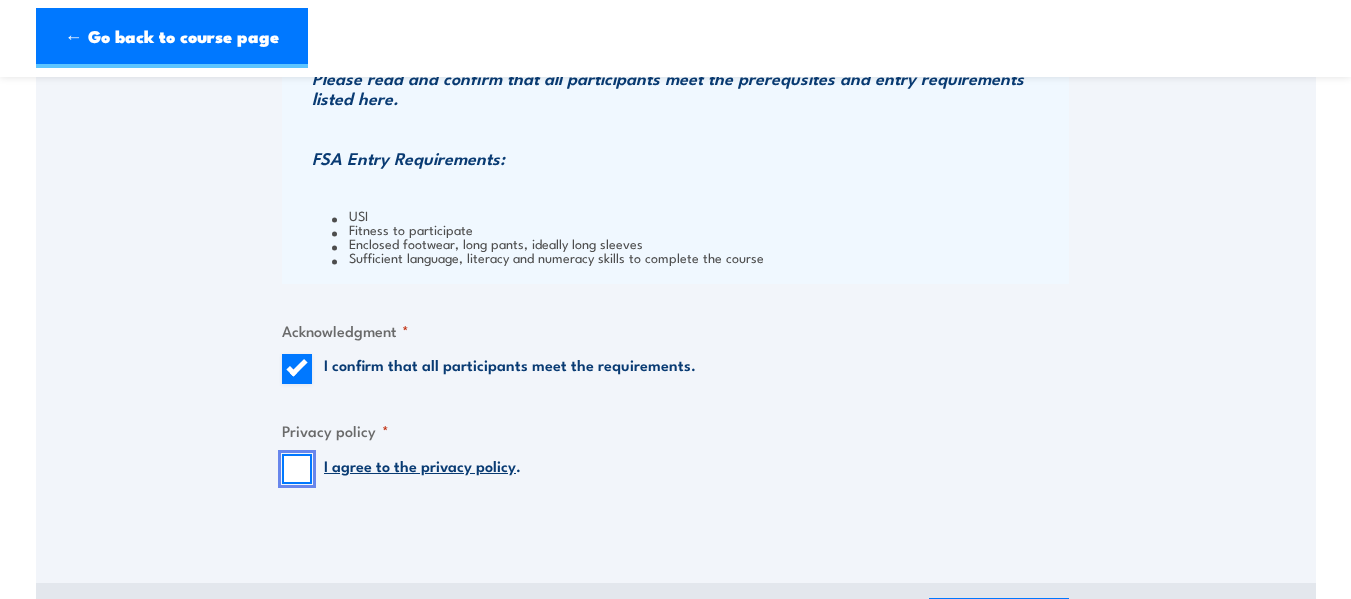 click on "I agree to the privacy policy ." at bounding box center (297, 469) 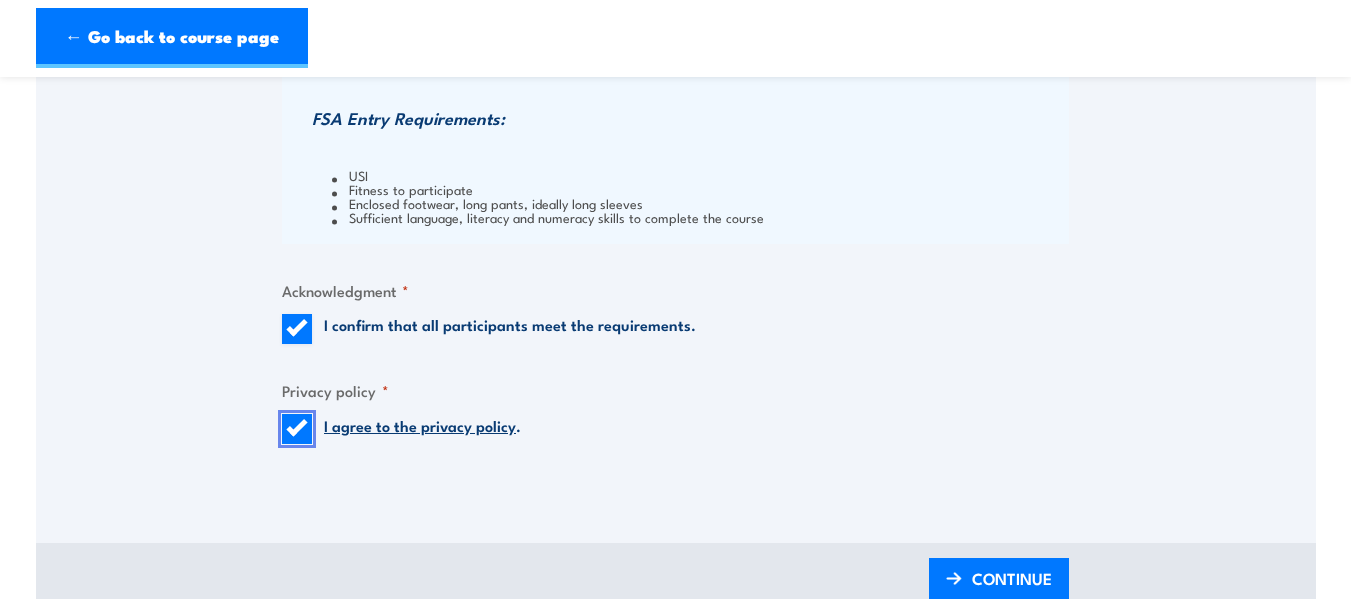 scroll, scrollTop: 1747, scrollLeft: 0, axis: vertical 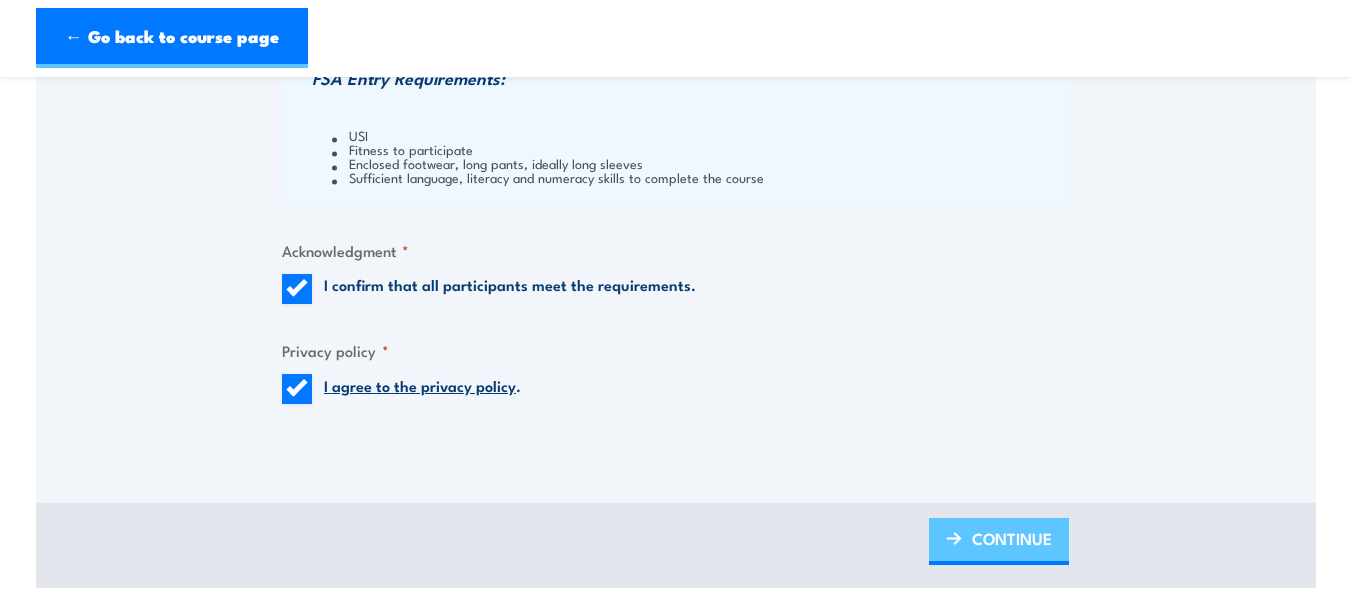 click on "CONTINUE" at bounding box center [1012, 538] 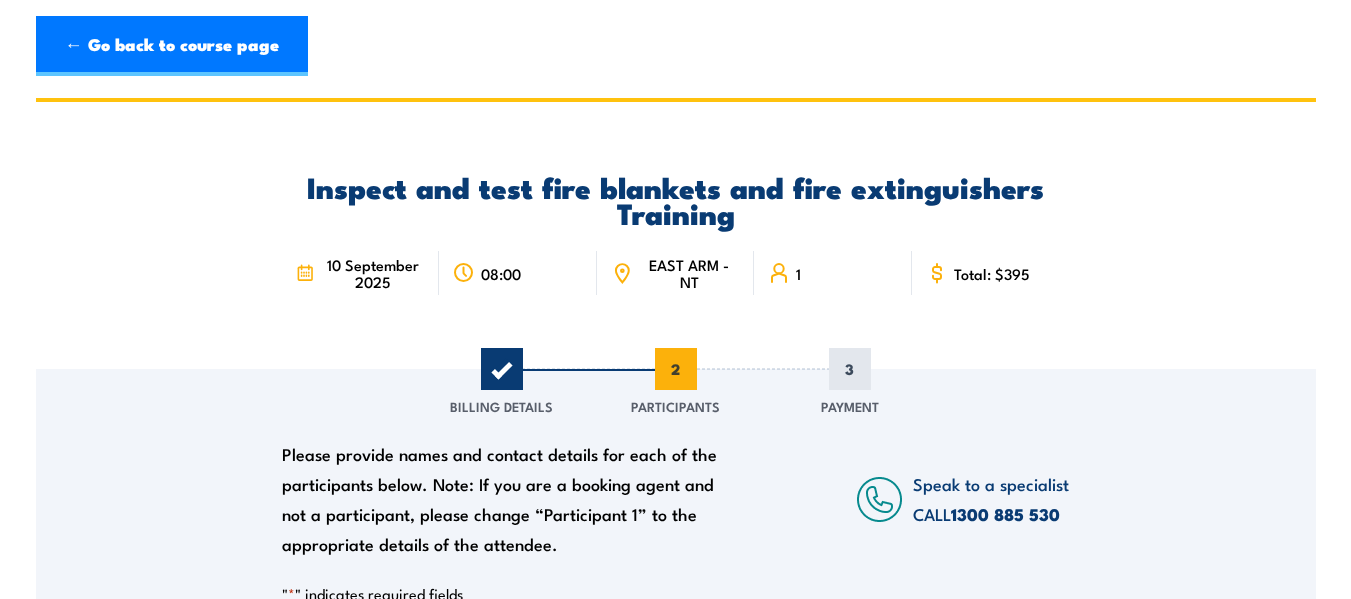 scroll, scrollTop: 0, scrollLeft: 0, axis: both 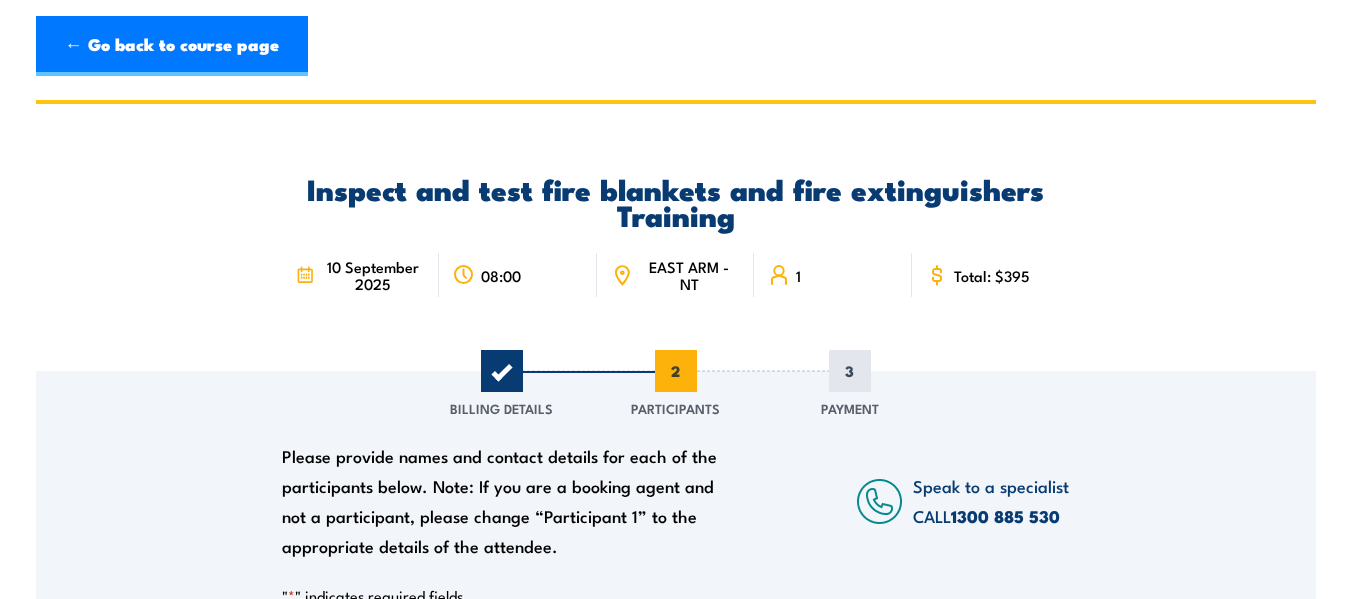 click on "Please provide names and contact details for each of the participants below.  Note: If you are a booking agent and not a participant, please change “Participant 1” to the appropriate details of the attendee.
Speak to a specialist
CALL  1300 885 530
CALL  1300 885 530
" * " indicates required fields
1 Billing Details 2 Participants 3 Payment *" at bounding box center [676, 692] 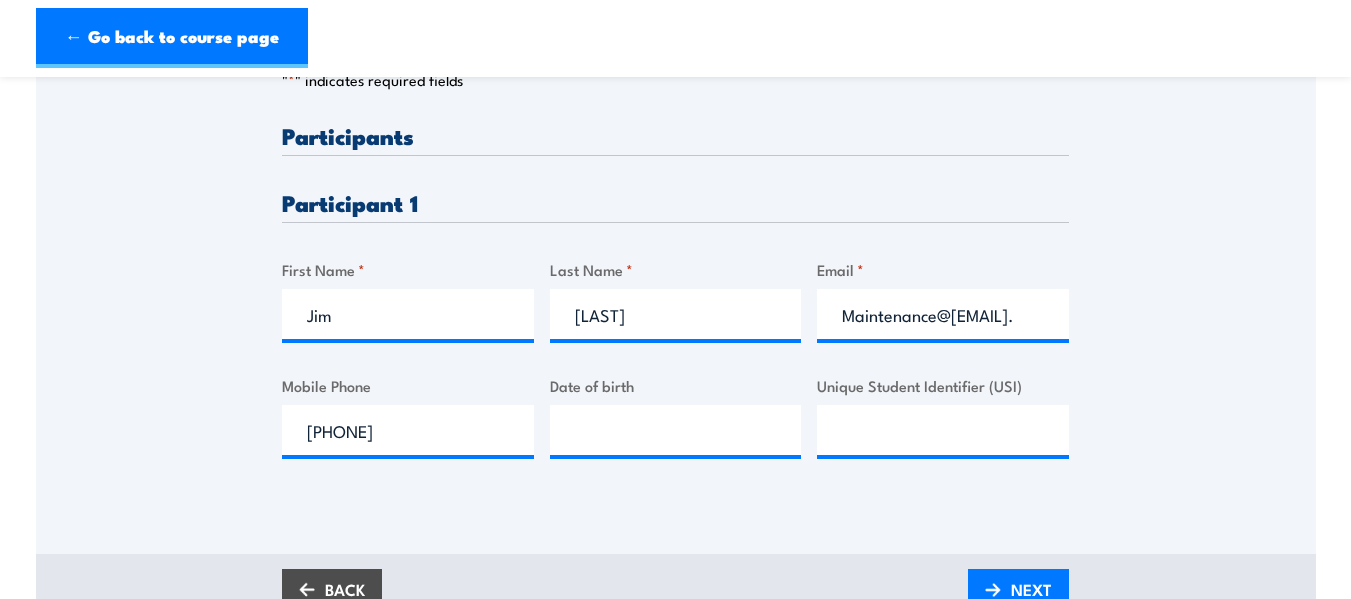 scroll, scrollTop: 520, scrollLeft: 0, axis: vertical 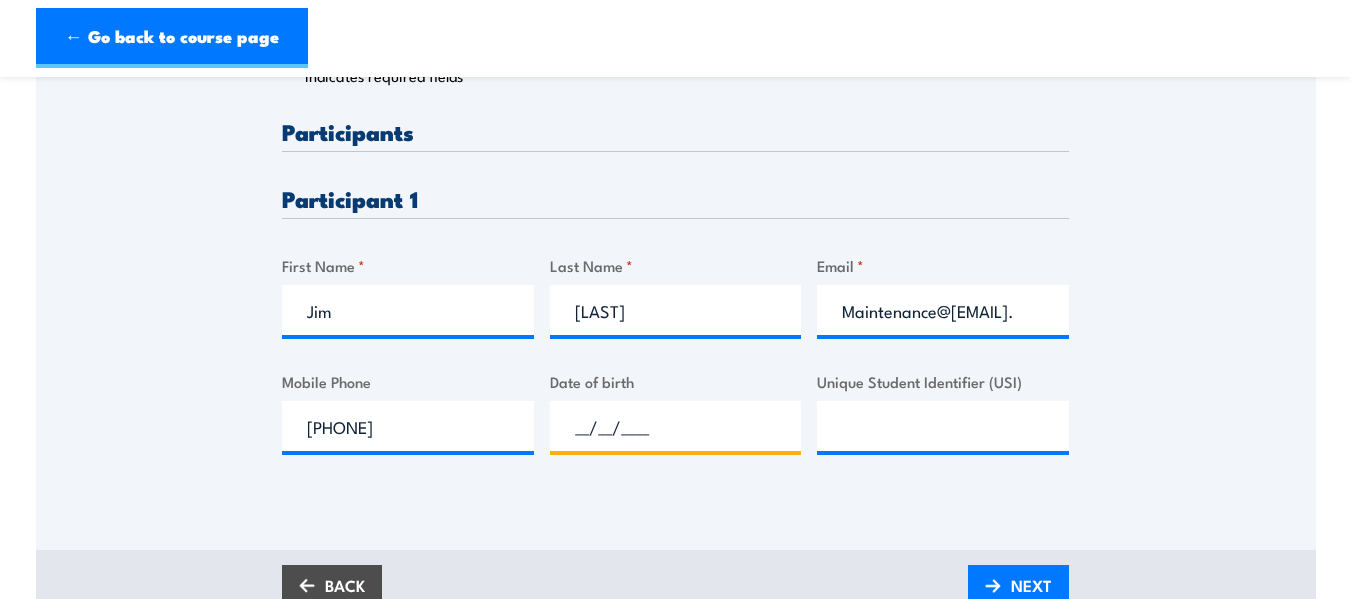 click on "__/__/____" at bounding box center [676, 426] 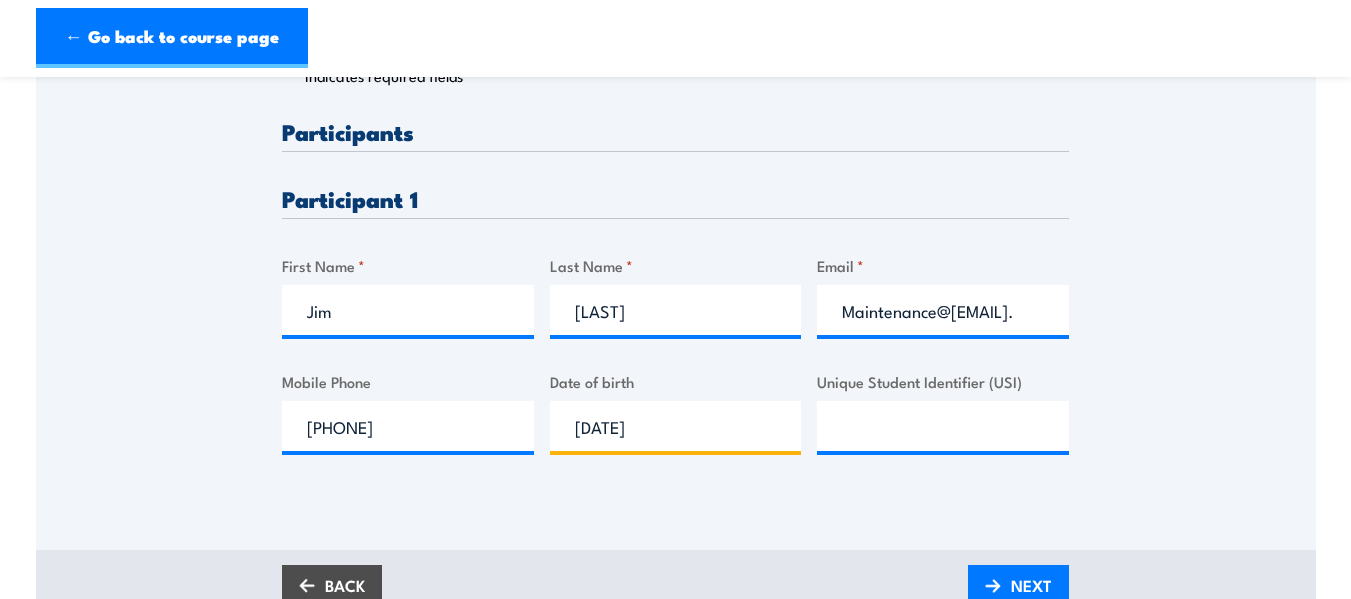 type on "[DATE]" 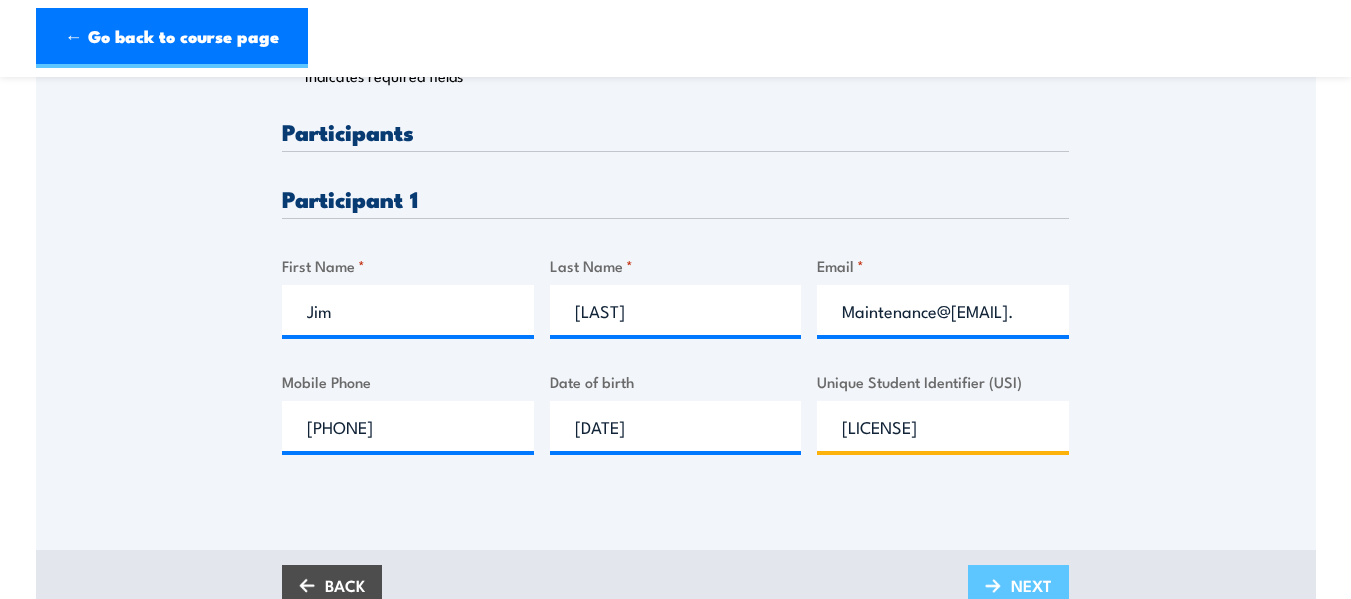 type on "[LICENSE]" 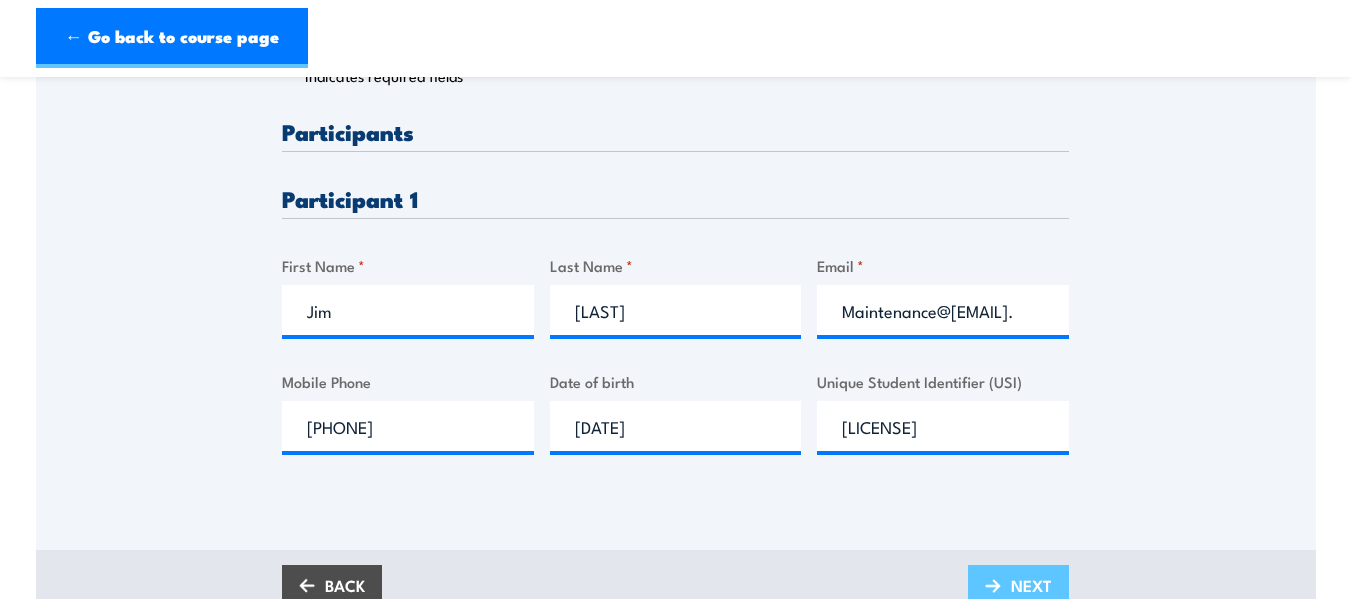 click on "NEXT" at bounding box center [1018, 588] 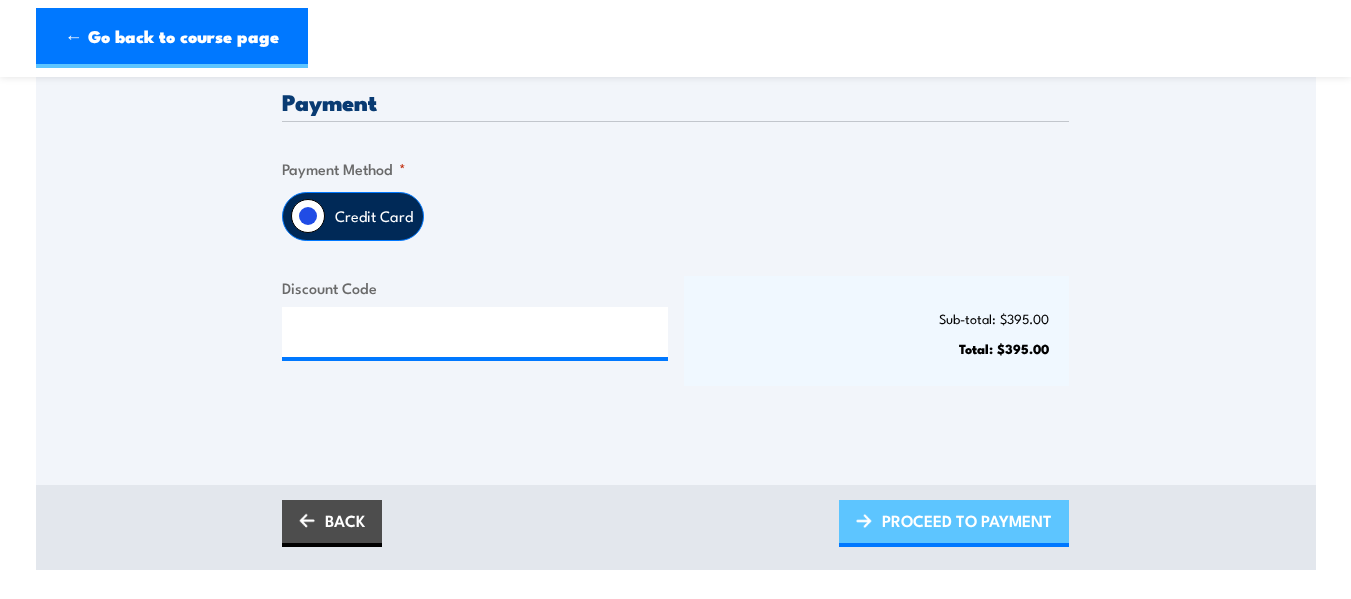 scroll, scrollTop: 0, scrollLeft: 0, axis: both 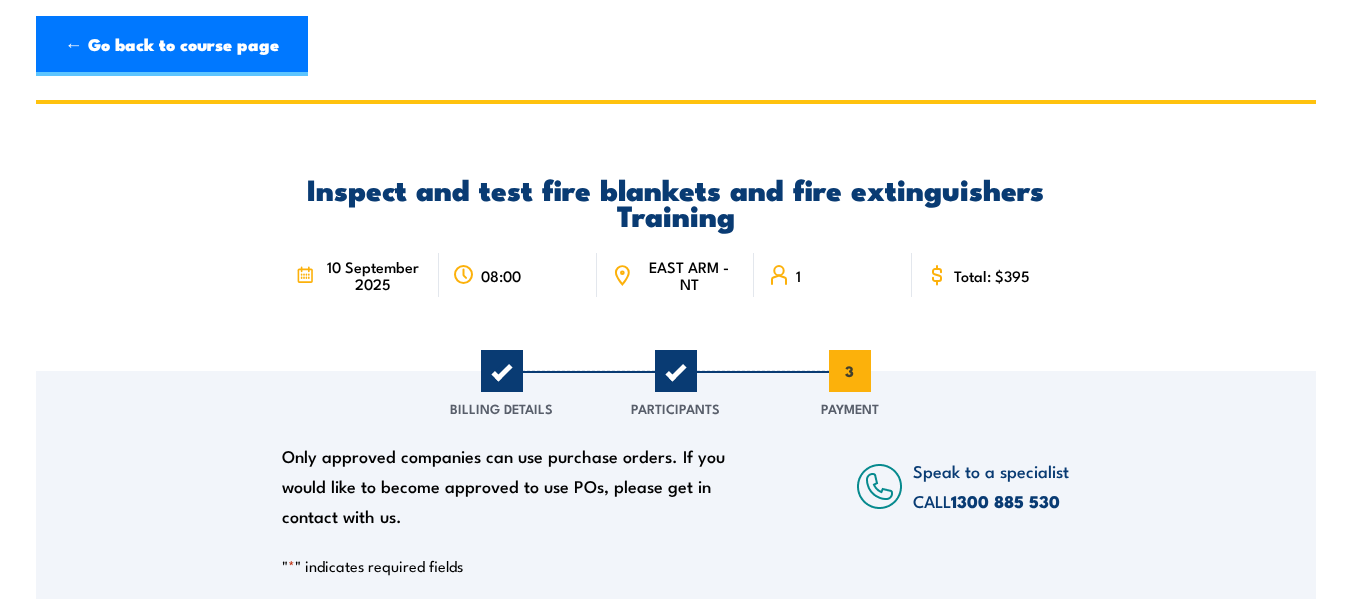 click on "Only approved companies can use purchase orders. If you would like to become approved to use POs, please get in contact with us.
Speak to a specialist
CALL  [PHONE]
CALL  [PHONE]
" * " indicates required fields
1 Billing Details 2 Participants 3 Payment
Billing details I am enroling as: *" at bounding box center (676, 660) 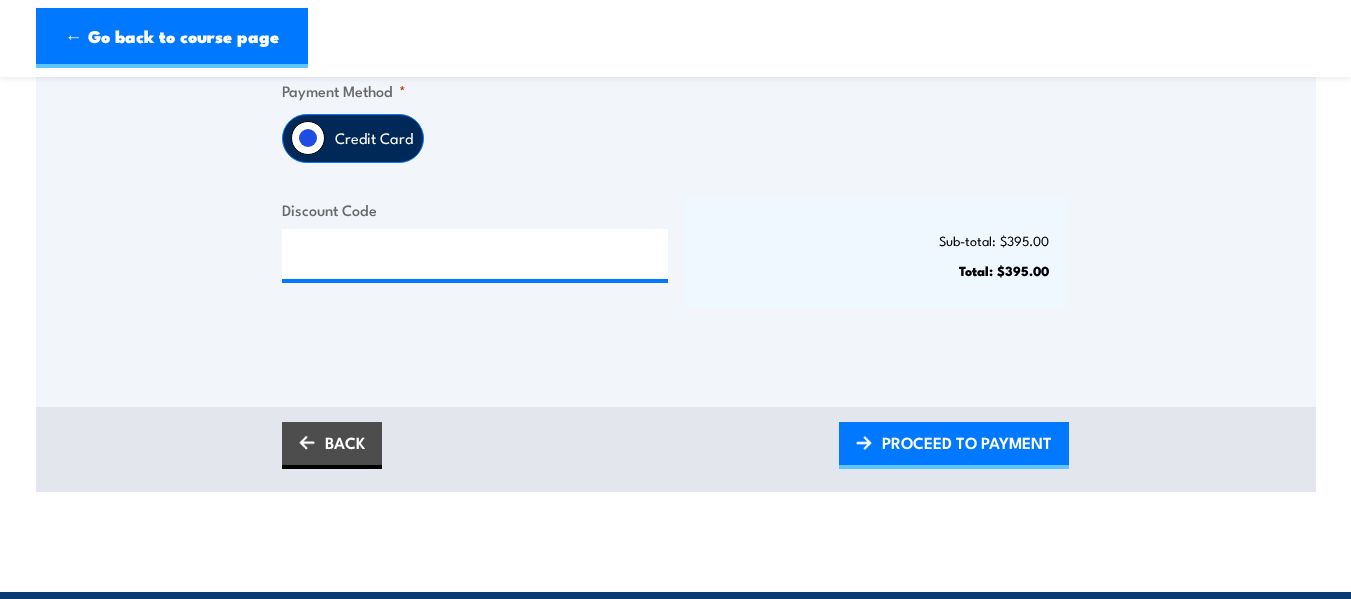 scroll, scrollTop: 600, scrollLeft: 0, axis: vertical 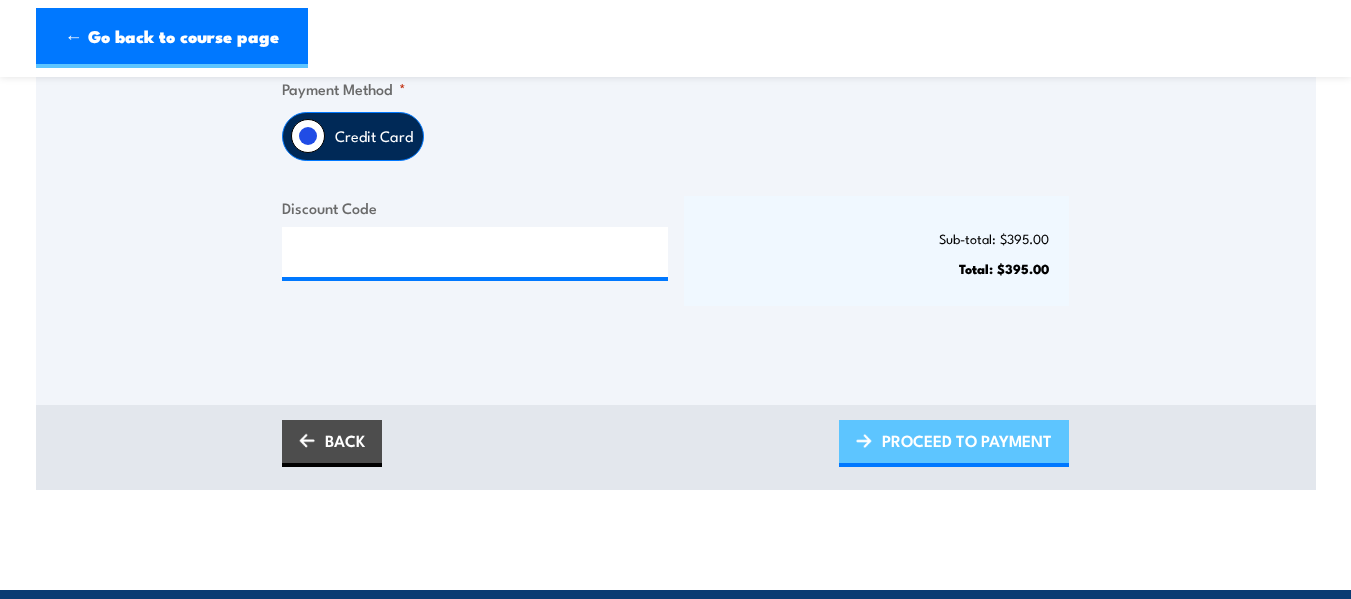 click on "PROCEED TO PAYMENT" at bounding box center (967, 440) 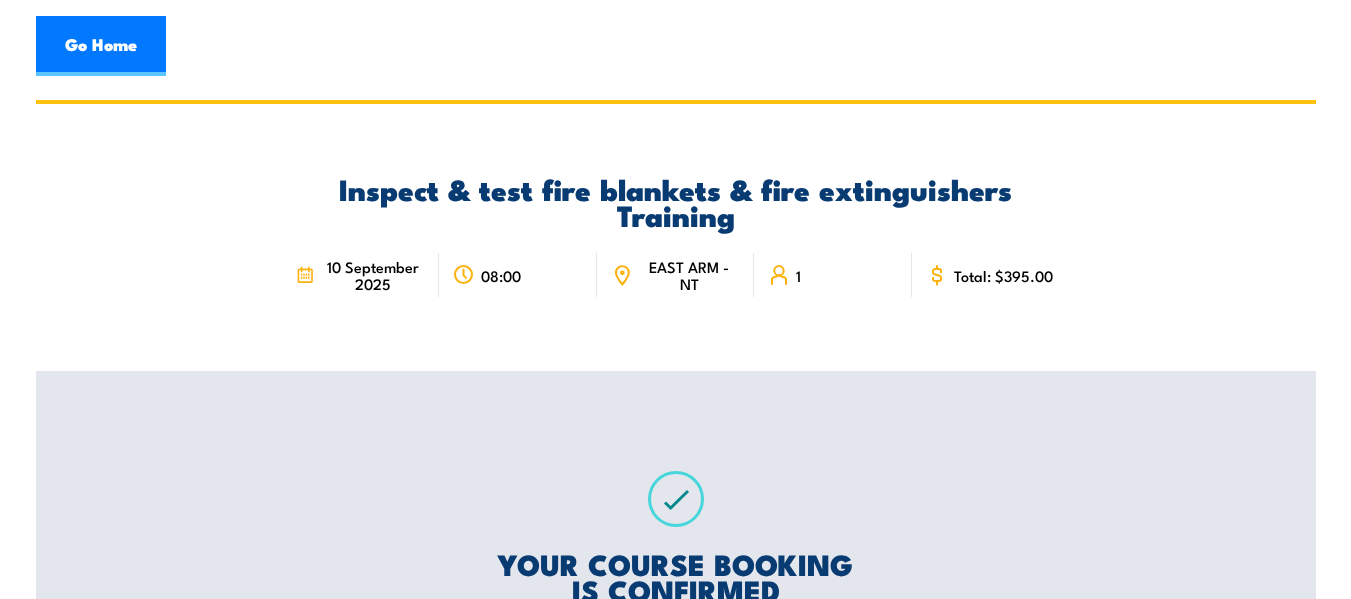 scroll, scrollTop: 0, scrollLeft: 0, axis: both 